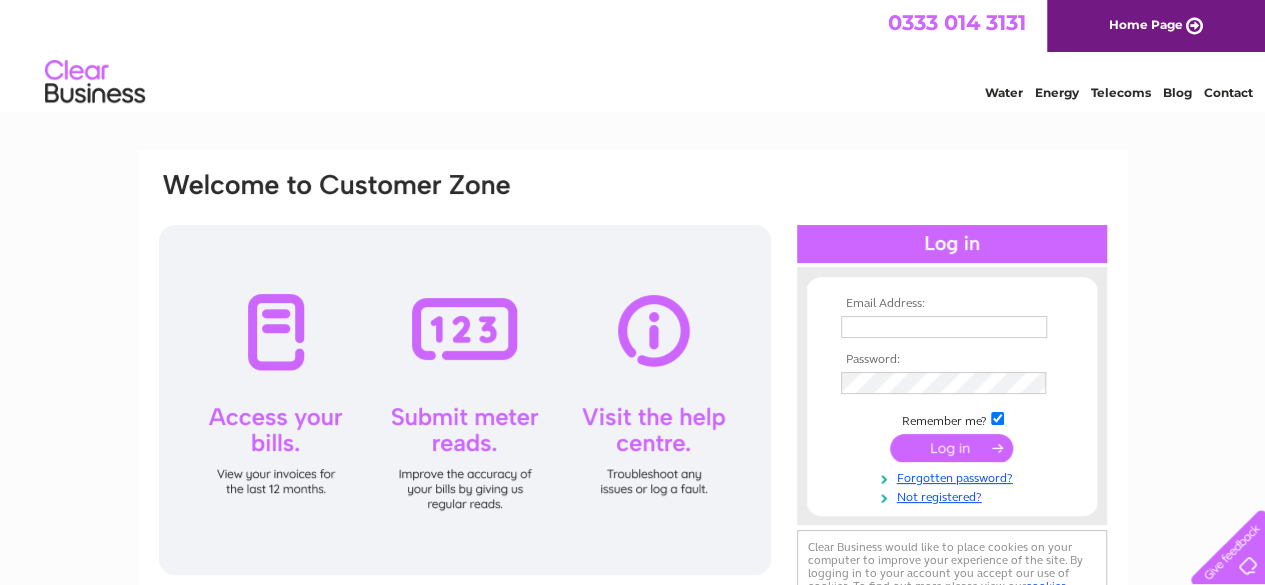 scroll, scrollTop: 0, scrollLeft: 0, axis: both 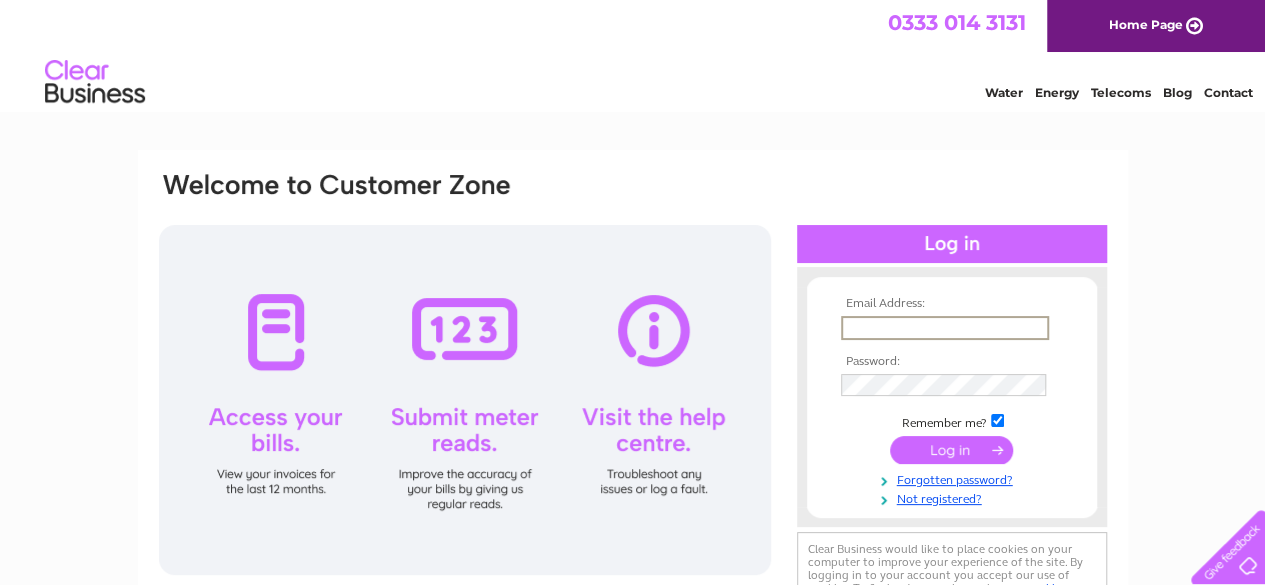 click at bounding box center [945, 328] 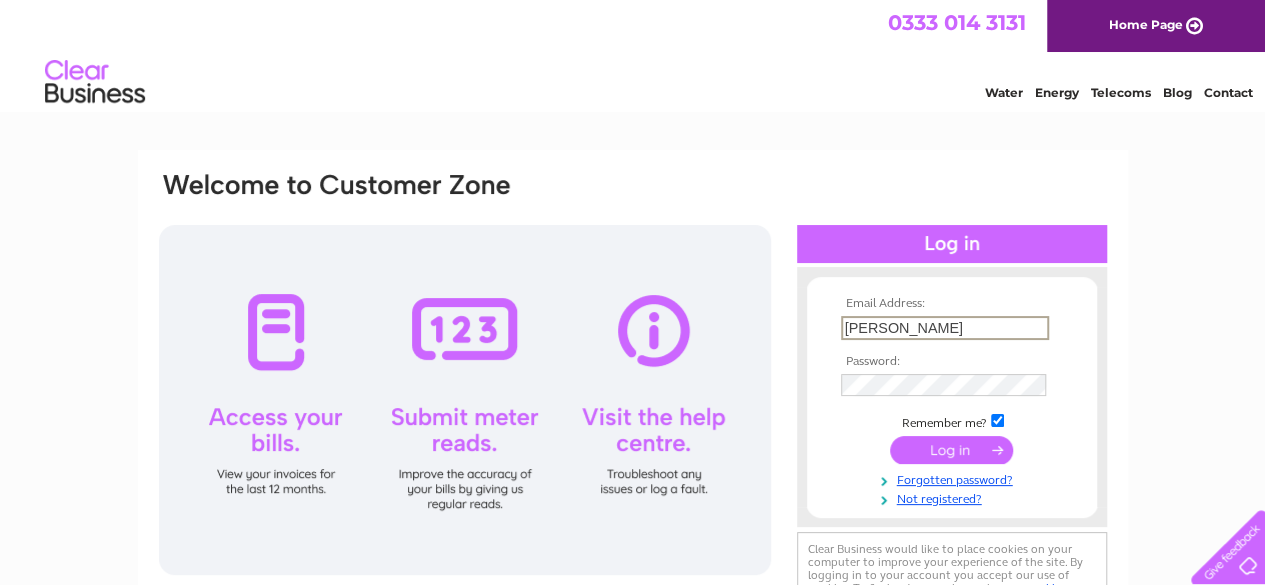 type on "hertanmg@gmail.com" 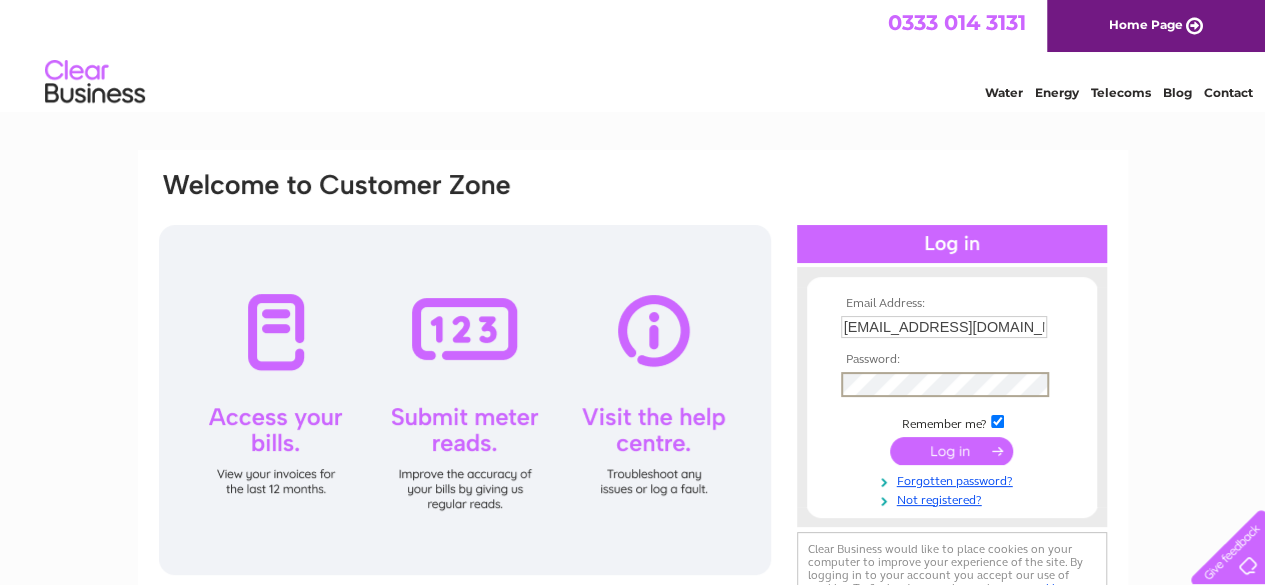 click at bounding box center [951, 451] 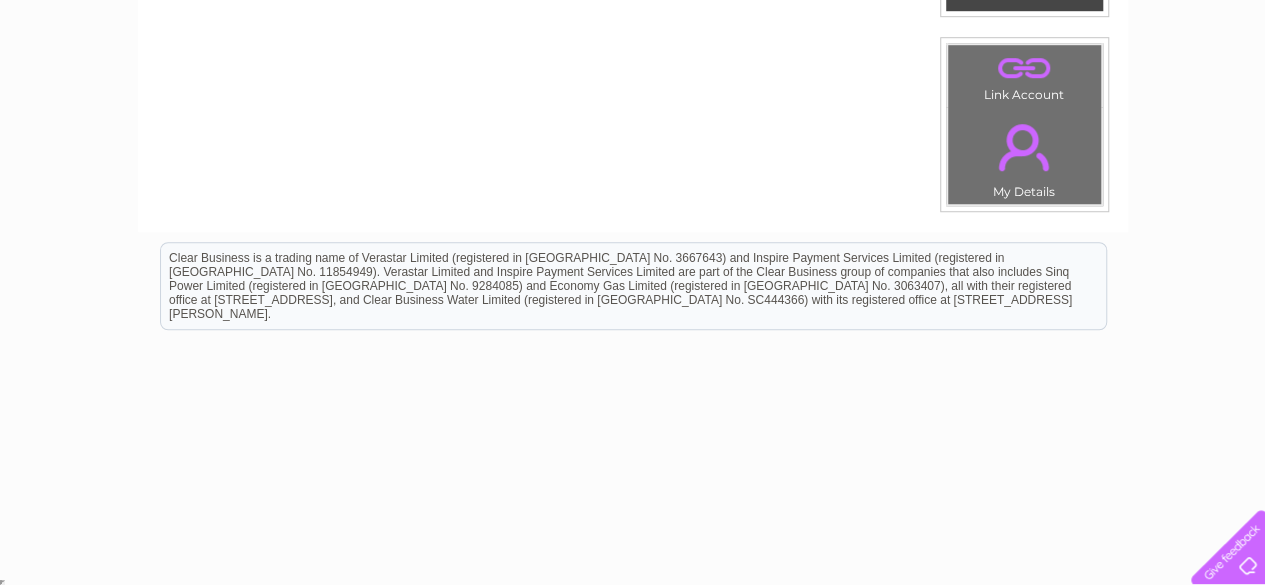 scroll, scrollTop: 0, scrollLeft: 0, axis: both 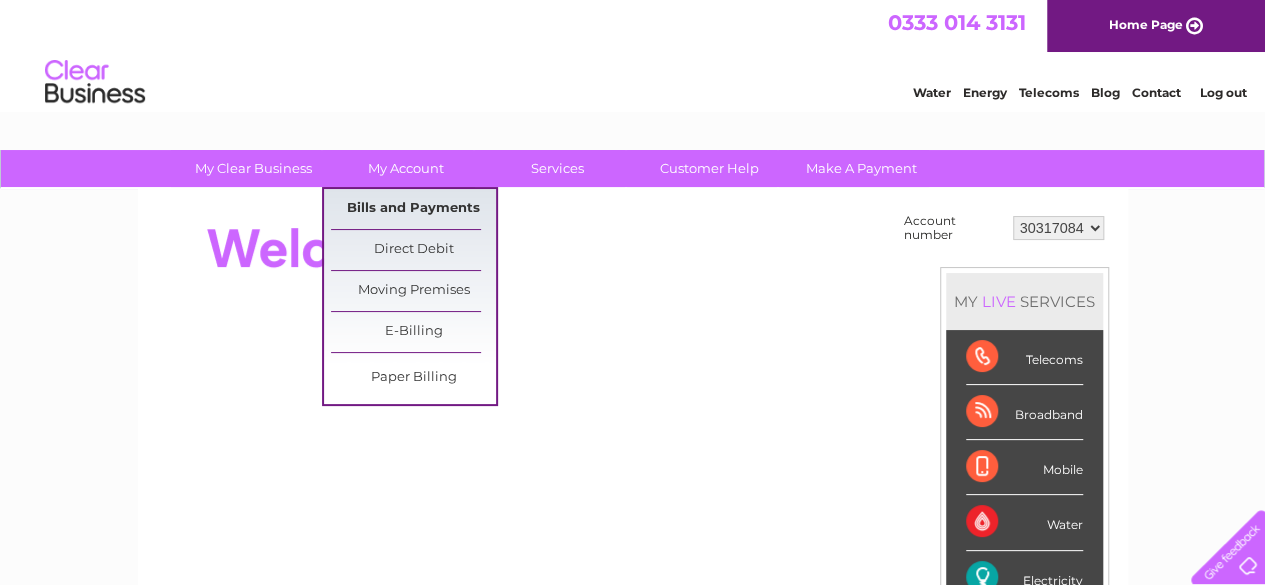 click on "Bills and Payments" at bounding box center [413, 209] 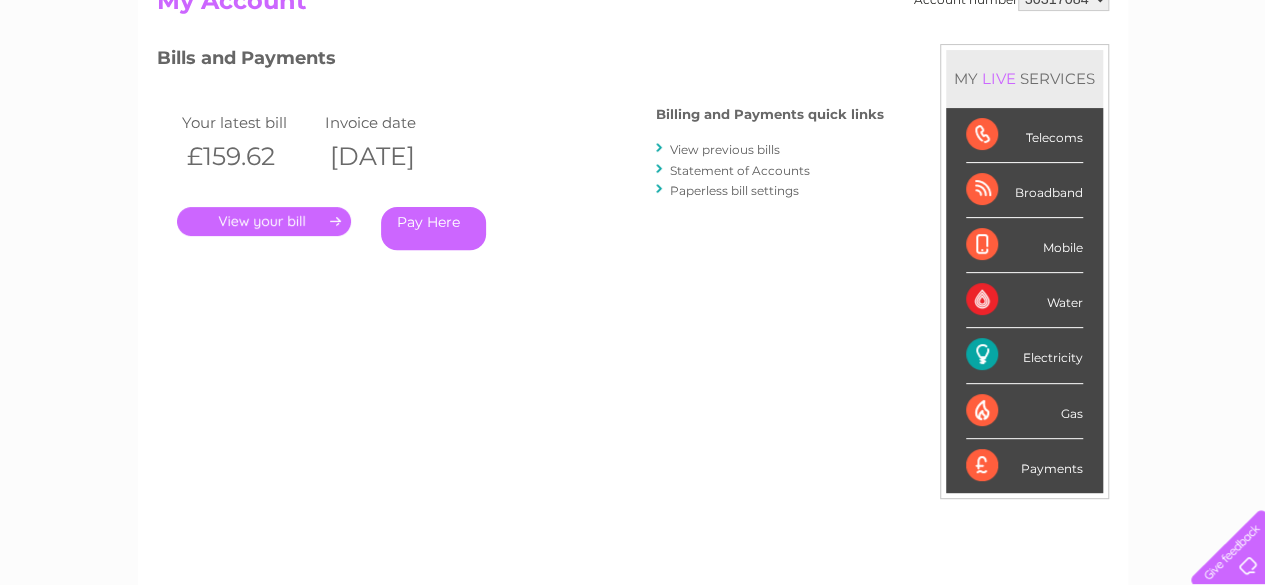 scroll, scrollTop: 0, scrollLeft: 0, axis: both 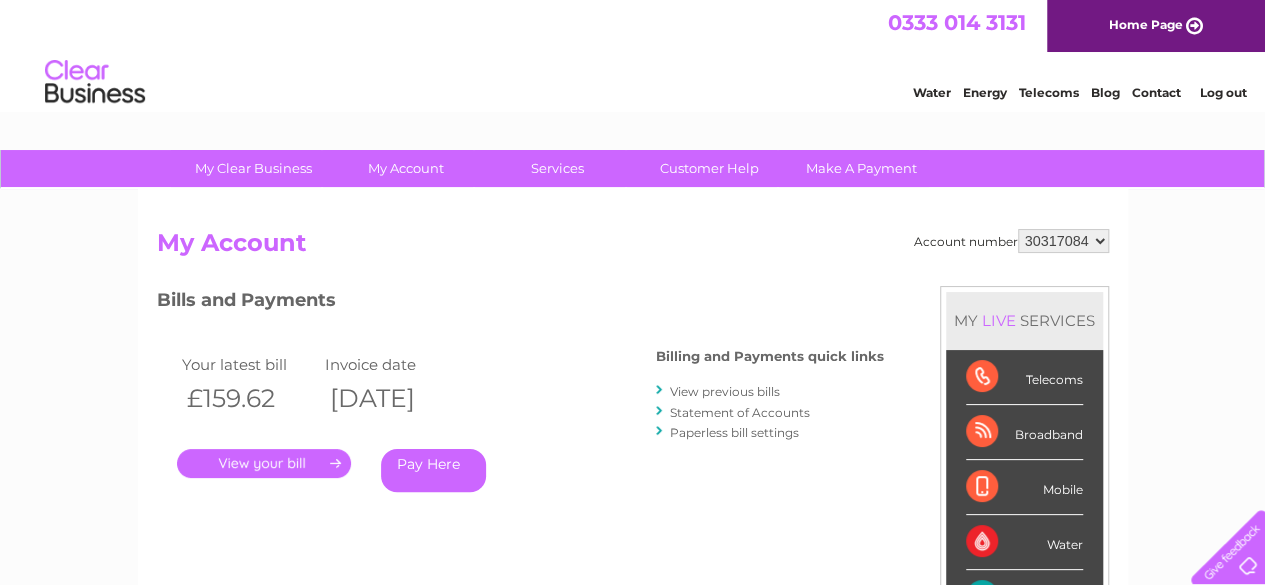 click on "." at bounding box center [264, 463] 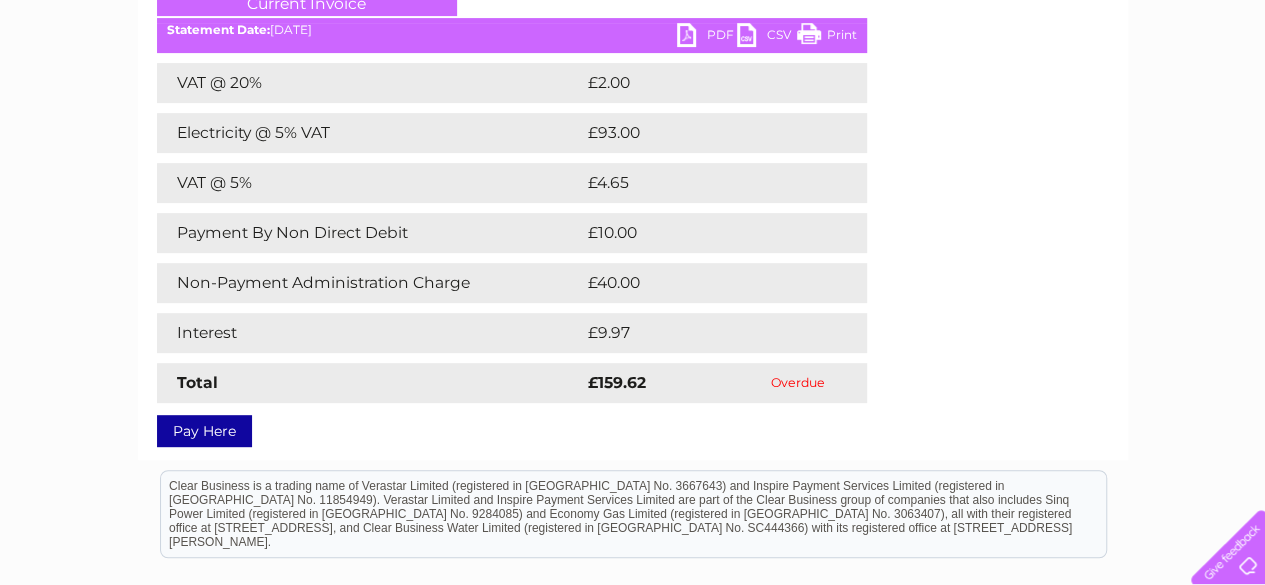 scroll, scrollTop: 200, scrollLeft: 0, axis: vertical 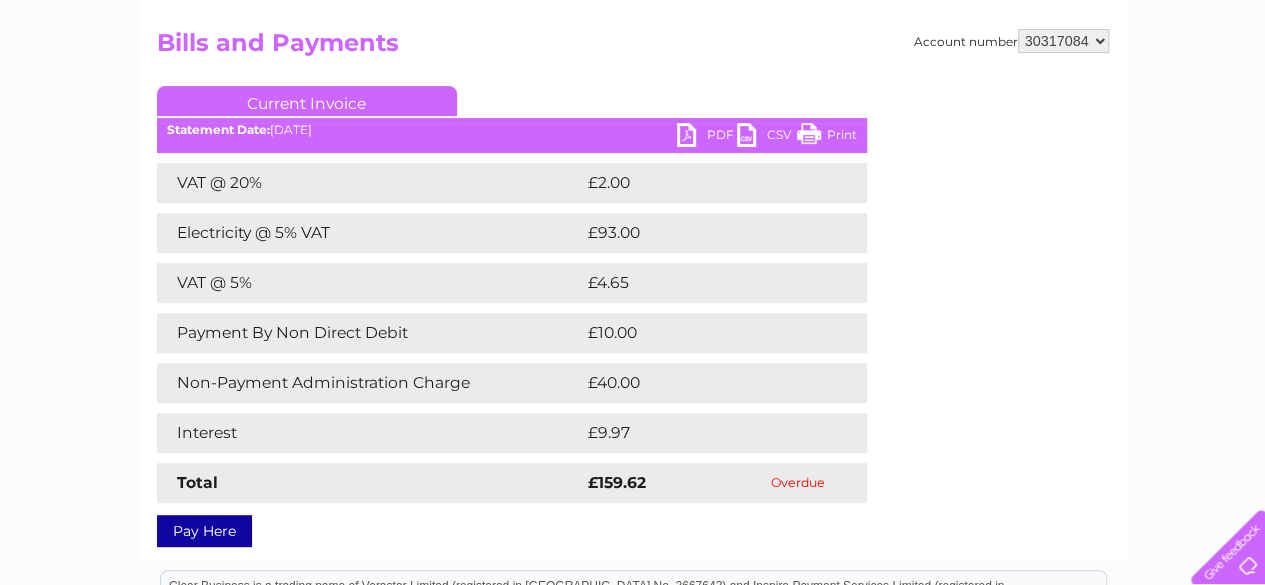 click on "Print" at bounding box center [827, 137] 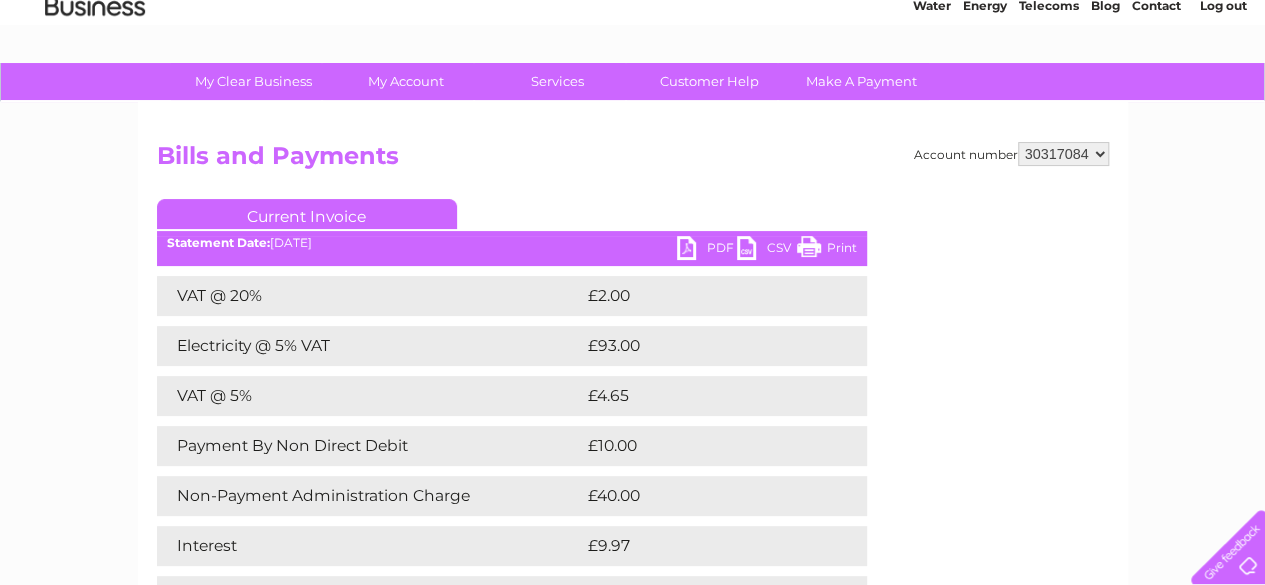 scroll, scrollTop: 130, scrollLeft: 0, axis: vertical 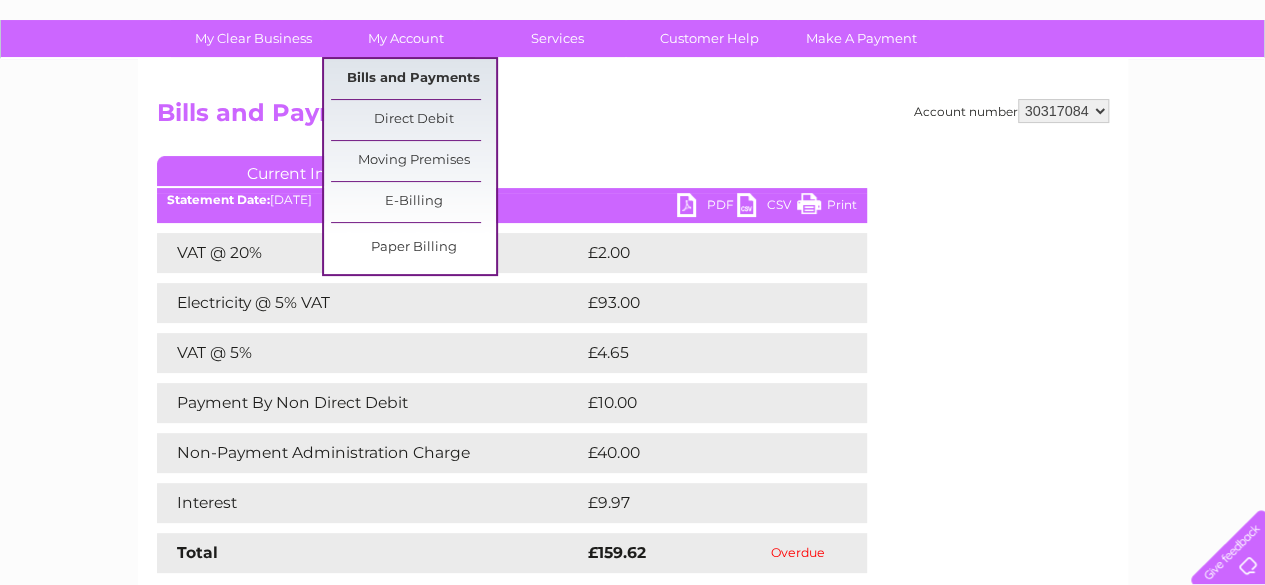 click on "Bills and Payments" at bounding box center (413, 79) 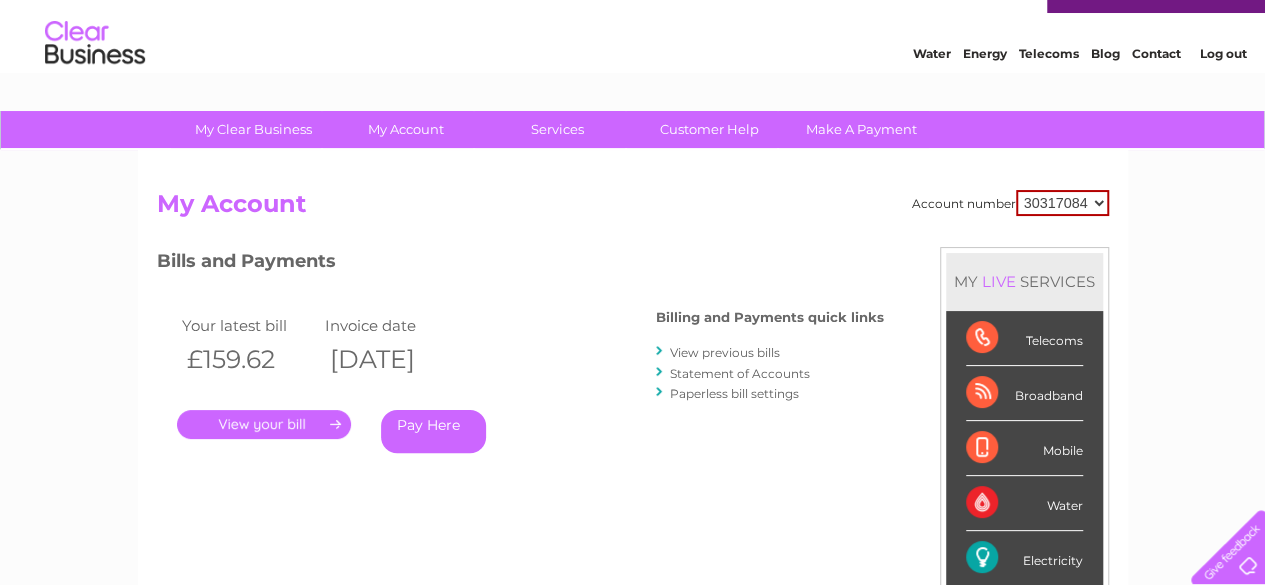 scroll, scrollTop: 100, scrollLeft: 0, axis: vertical 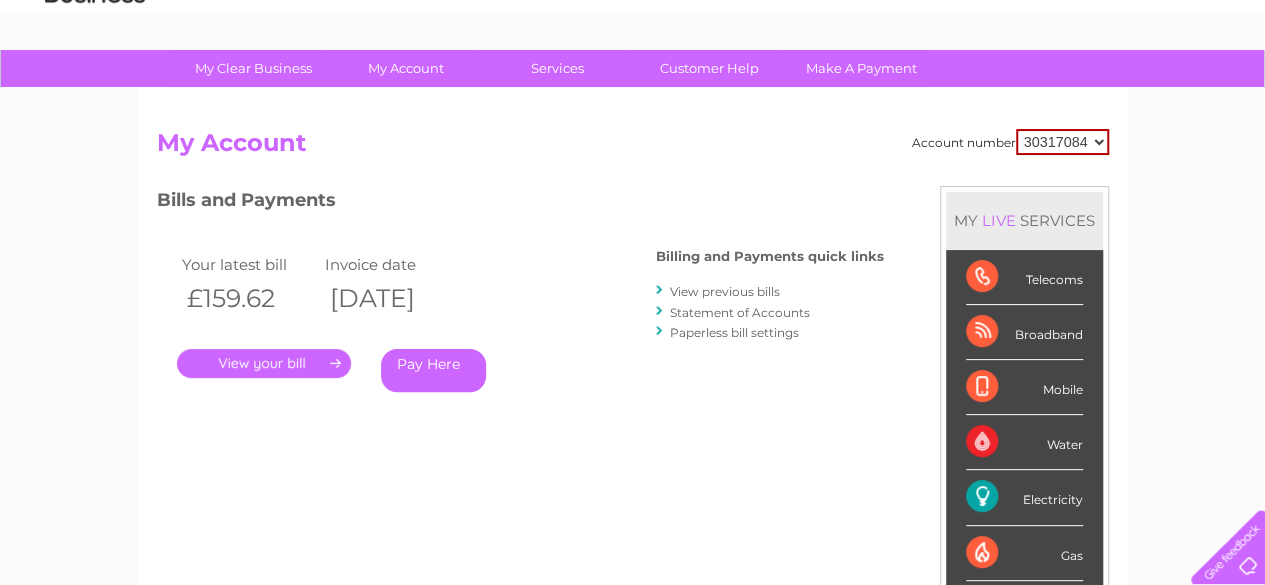 click on "View previous bills" at bounding box center (725, 291) 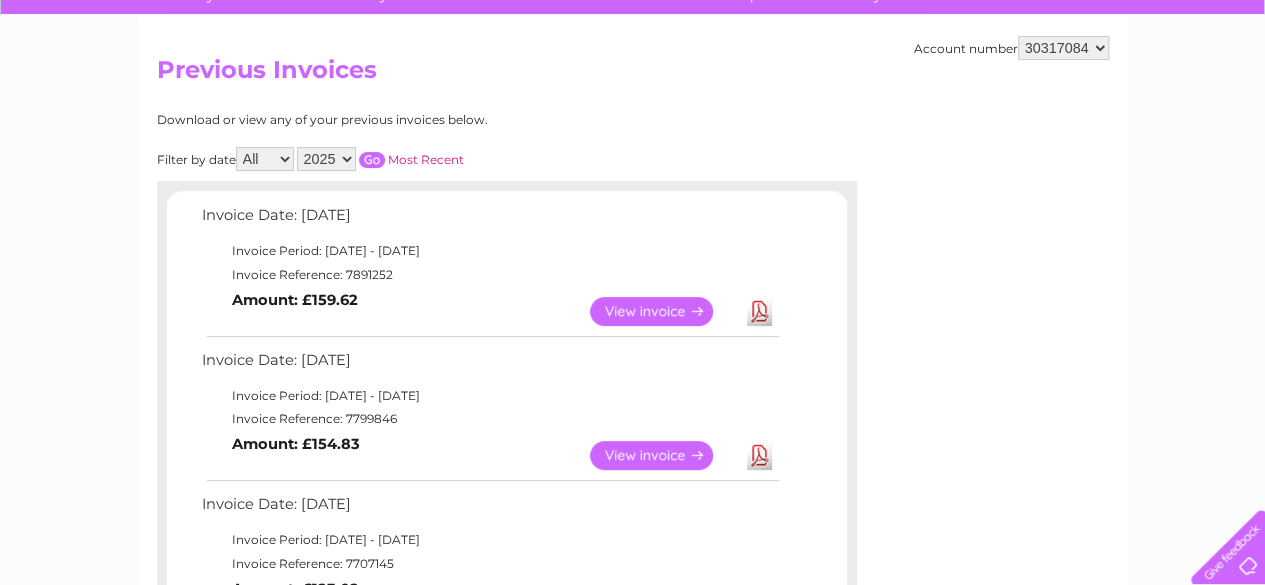 scroll, scrollTop: 200, scrollLeft: 0, axis: vertical 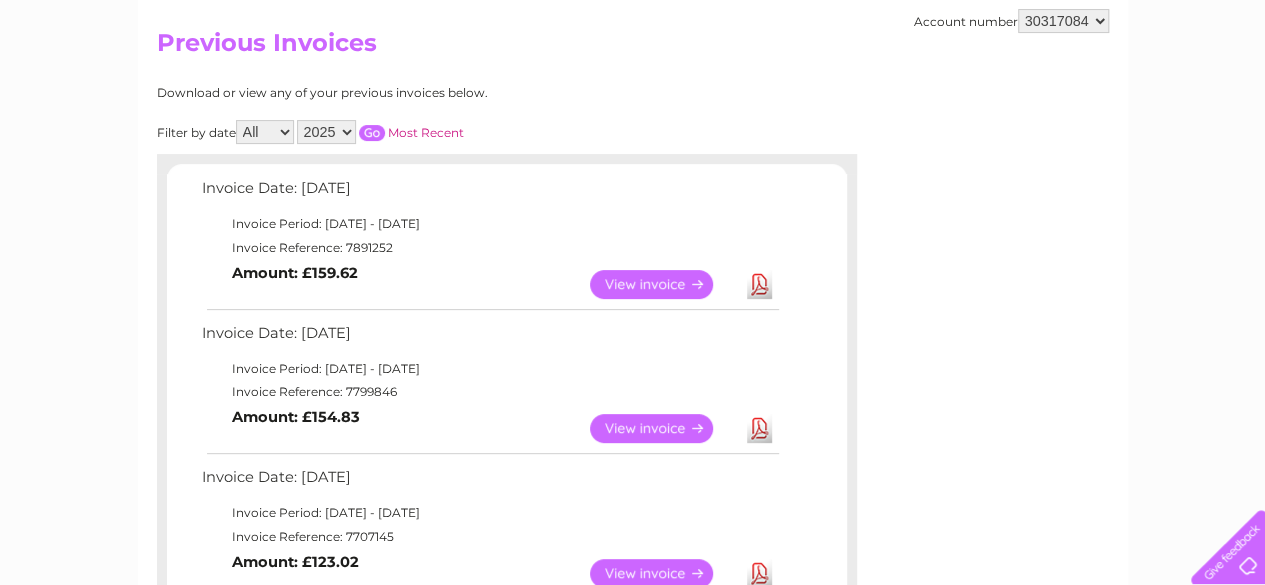 click on "View" at bounding box center [663, 428] 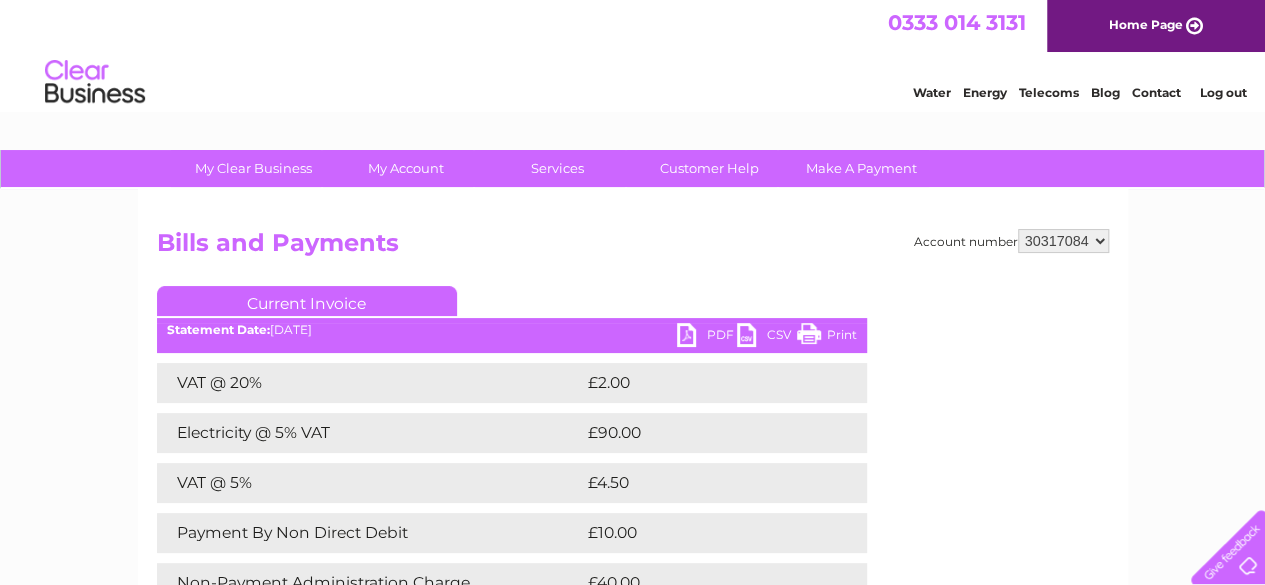 scroll, scrollTop: 0, scrollLeft: 0, axis: both 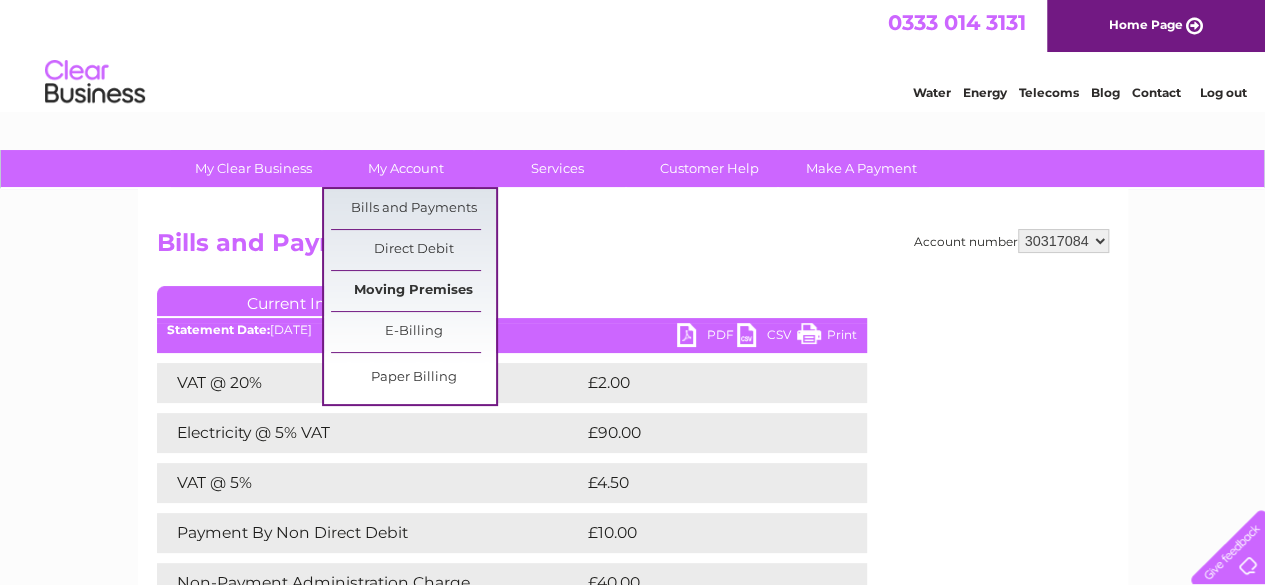 click on "Moving Premises" at bounding box center [413, 291] 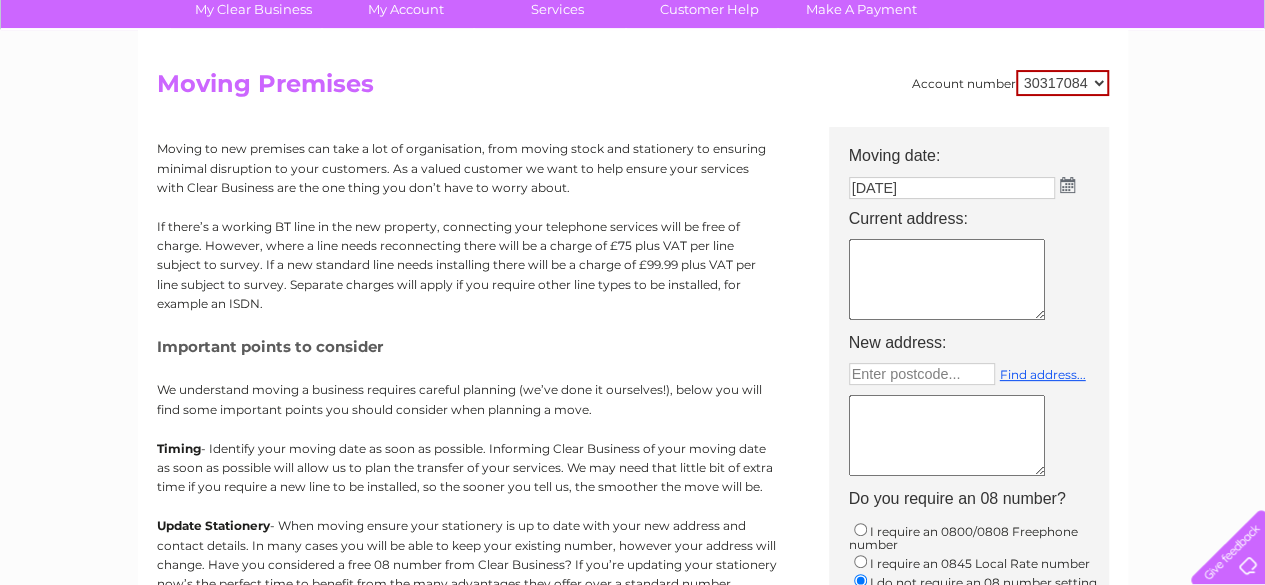 scroll, scrollTop: 200, scrollLeft: 0, axis: vertical 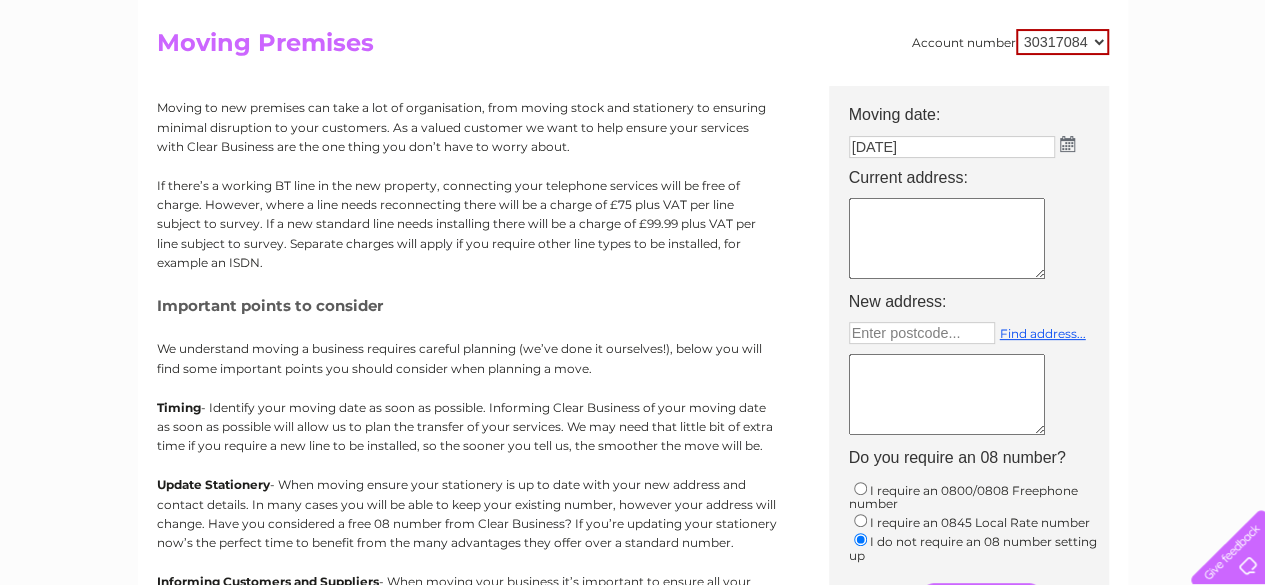 click at bounding box center (947, 238) 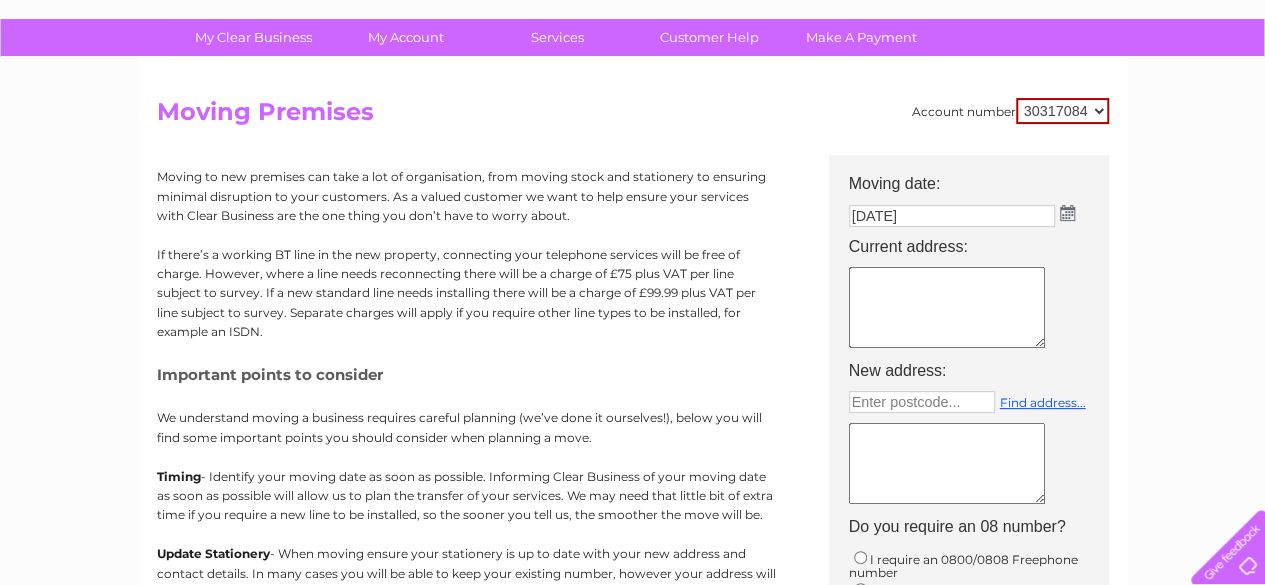 scroll, scrollTop: 100, scrollLeft: 0, axis: vertical 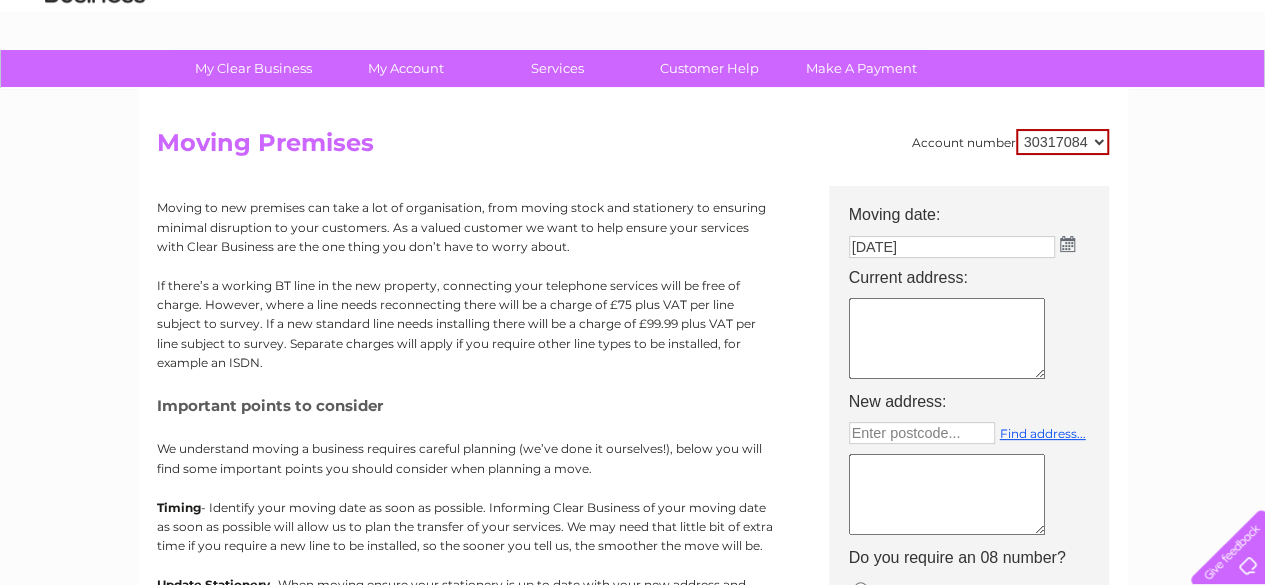 click at bounding box center (1067, 244) 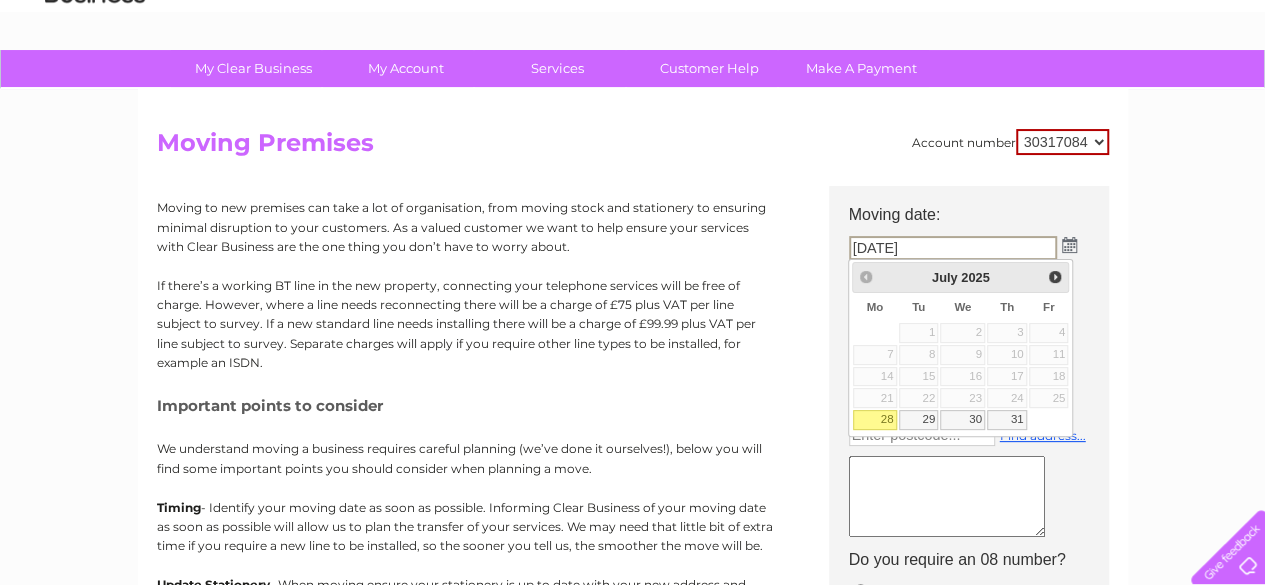 click on "[DATE]" at bounding box center (979, 248) 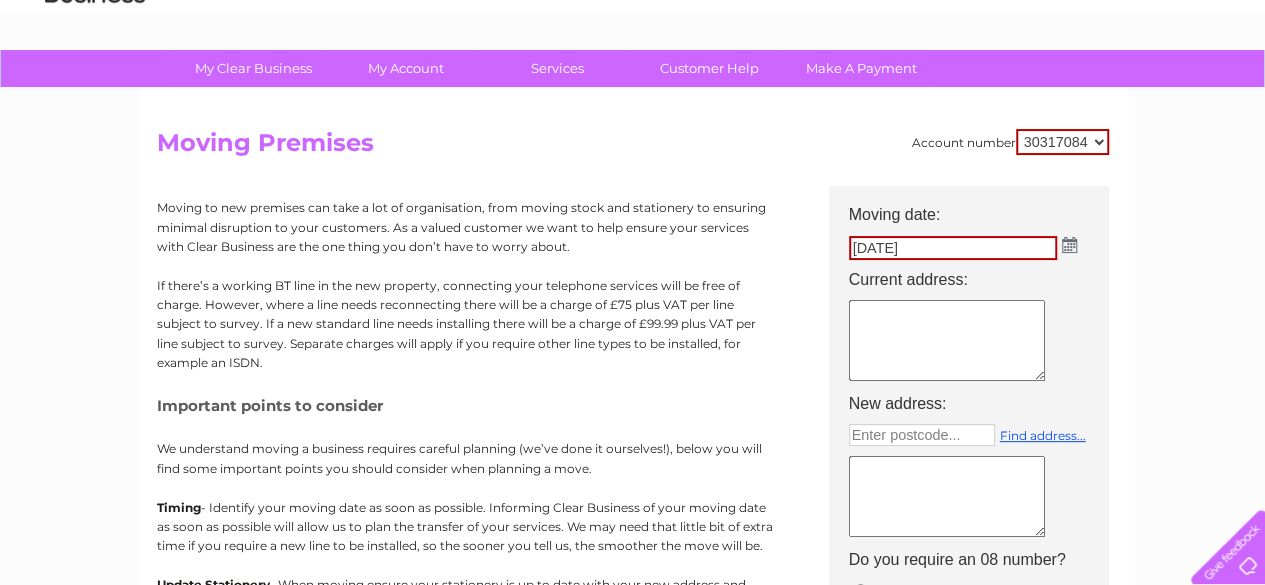 click at bounding box center (947, 340) 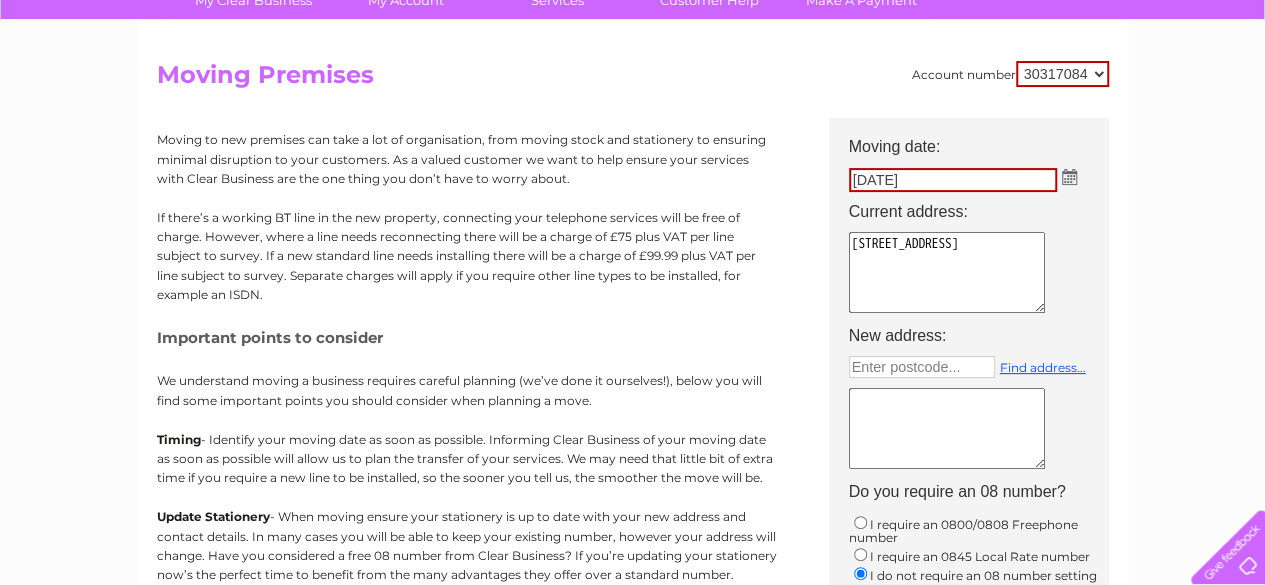 scroll, scrollTop: 200, scrollLeft: 0, axis: vertical 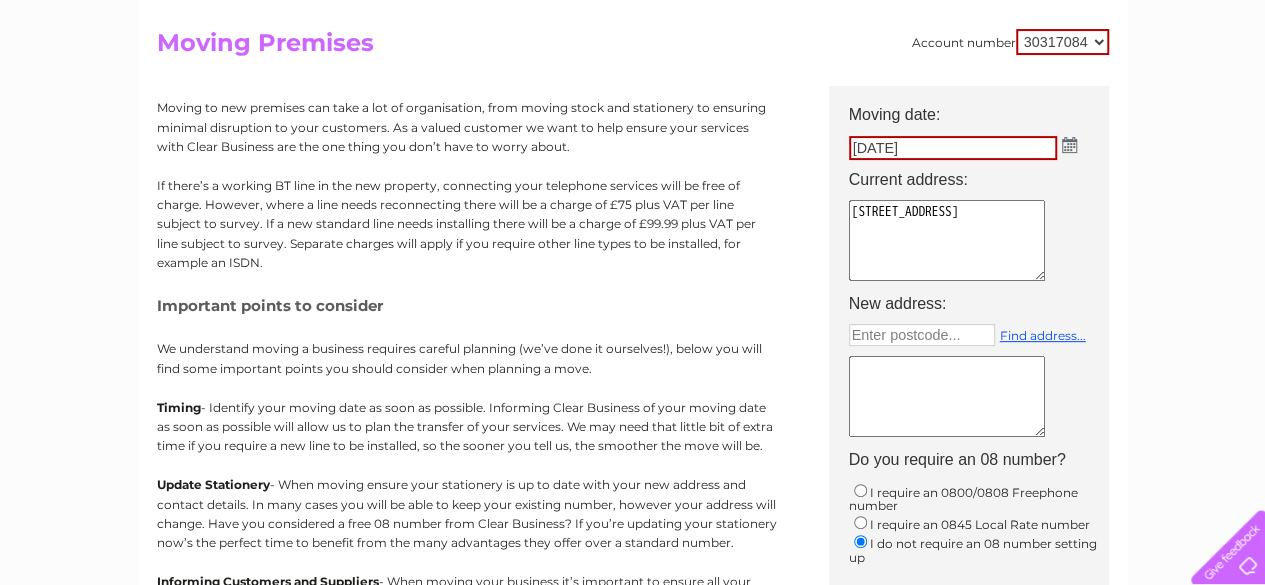 type on "[STREET_ADDRESS]" 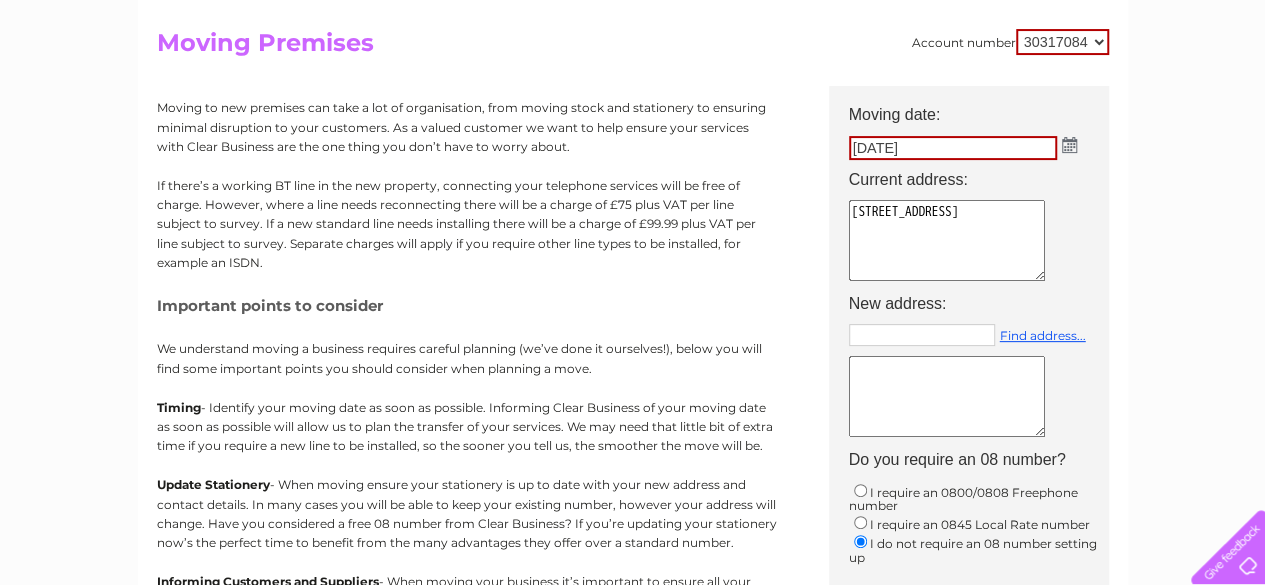 click at bounding box center (922, 335) 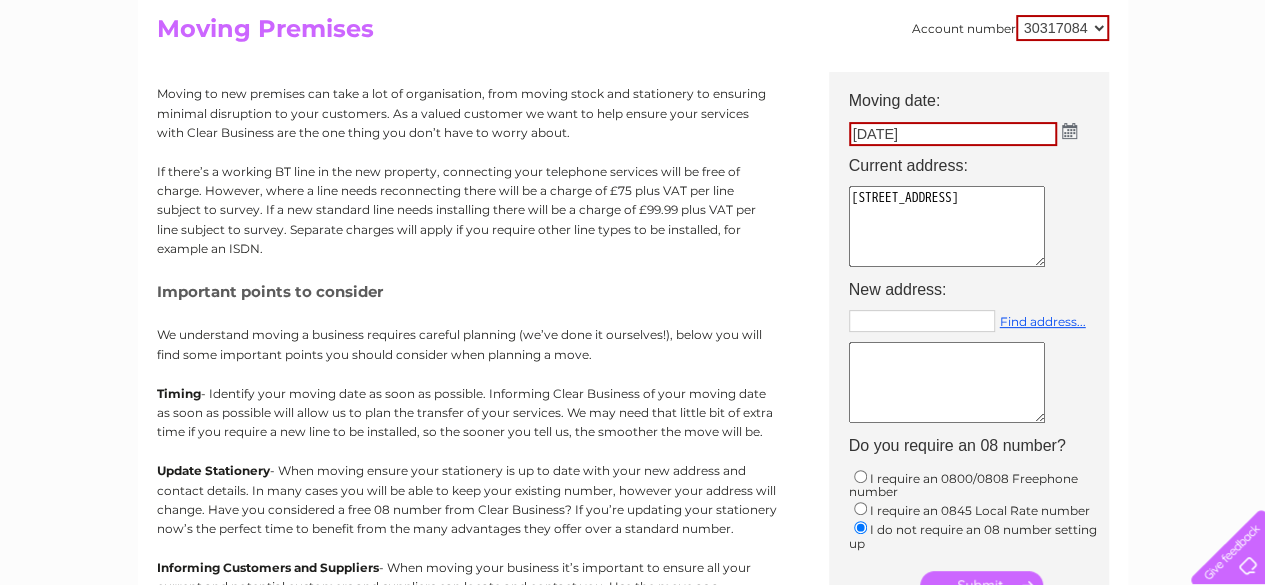 scroll, scrollTop: 200, scrollLeft: 0, axis: vertical 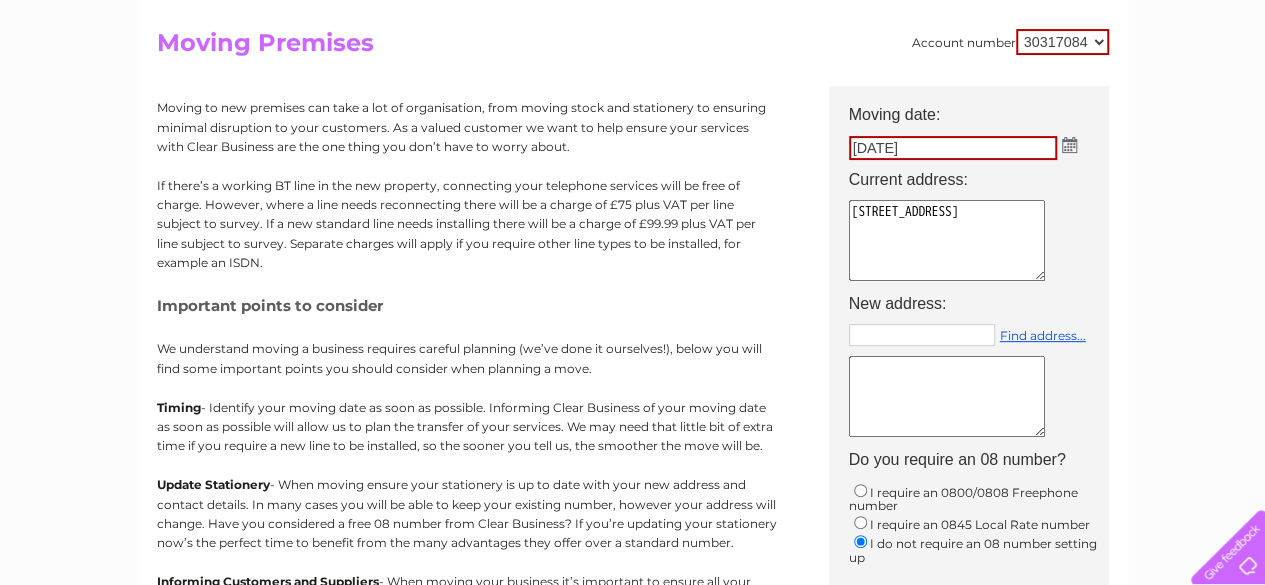 type on "Enter postcode..." 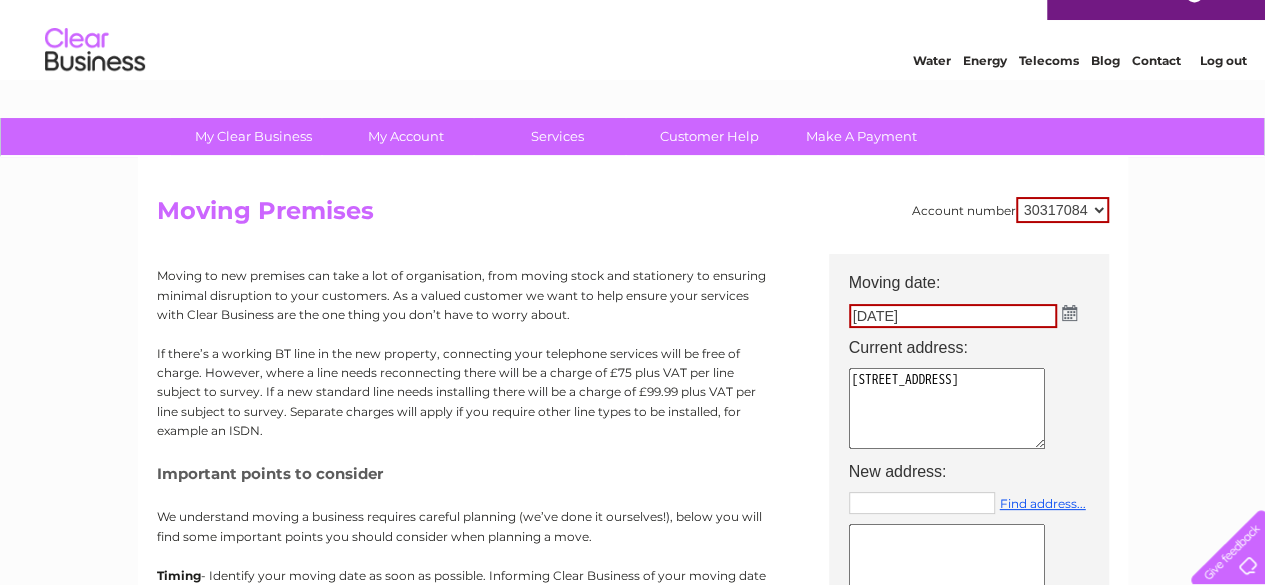 scroll, scrollTop: 0, scrollLeft: 0, axis: both 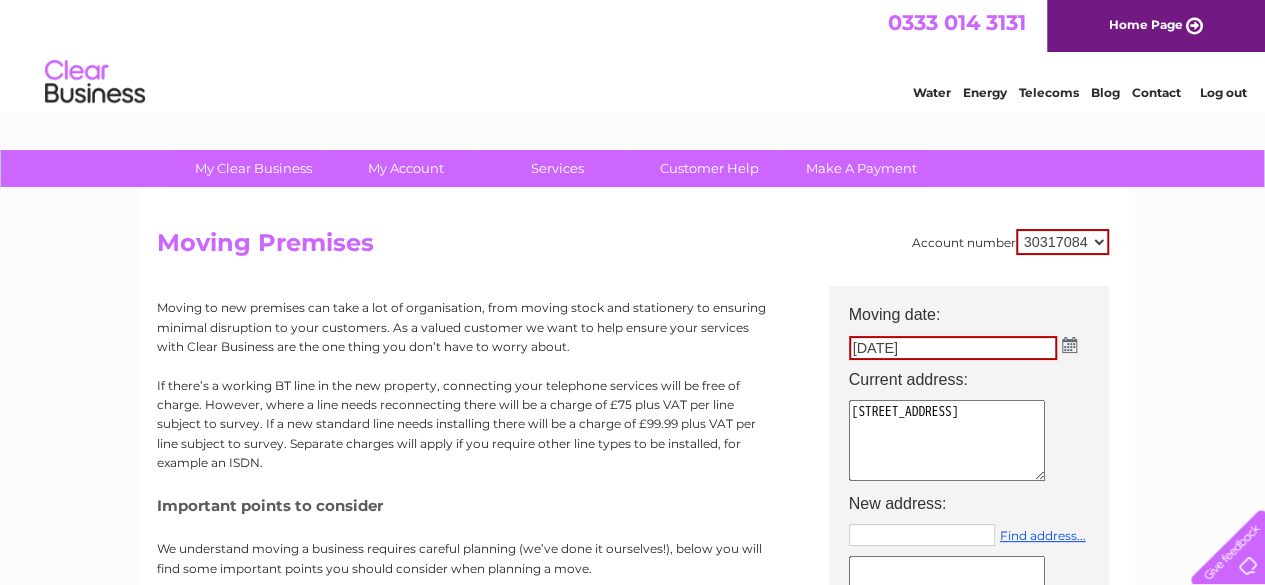type on "Enter postcode..." 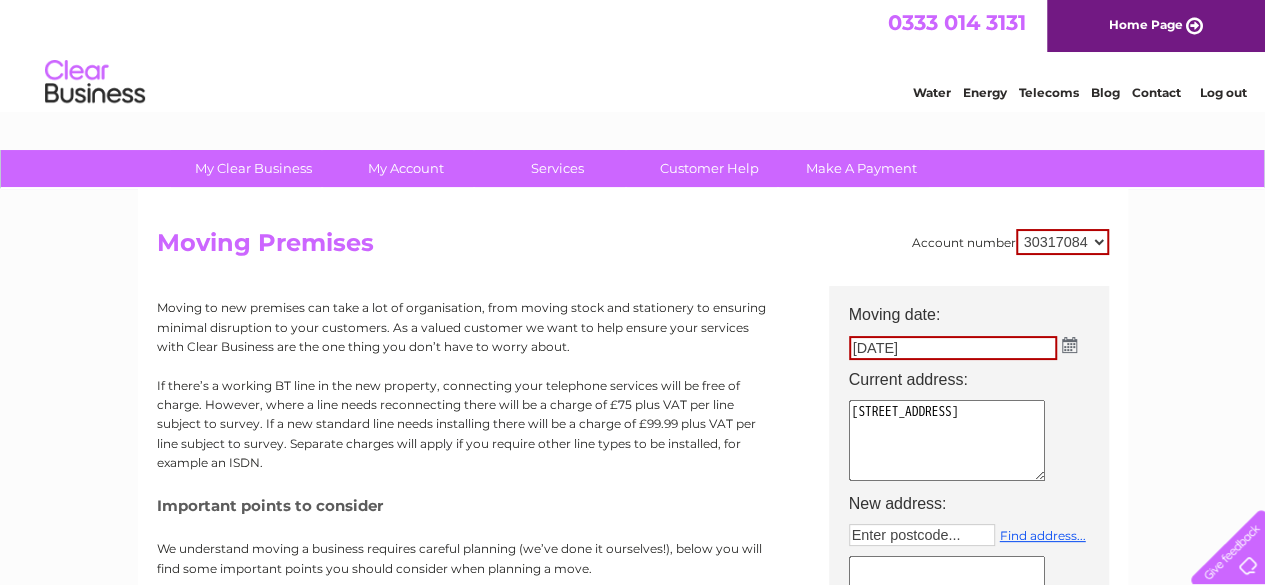 click on "Moving Premises" at bounding box center (633, 248) 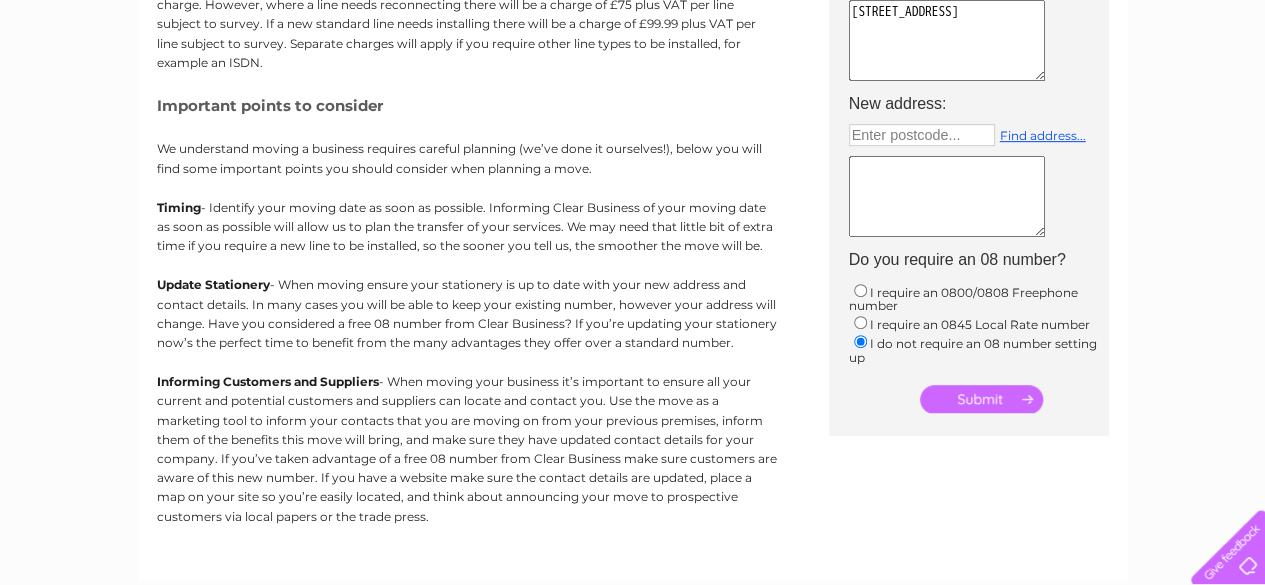 click at bounding box center [981, 399] 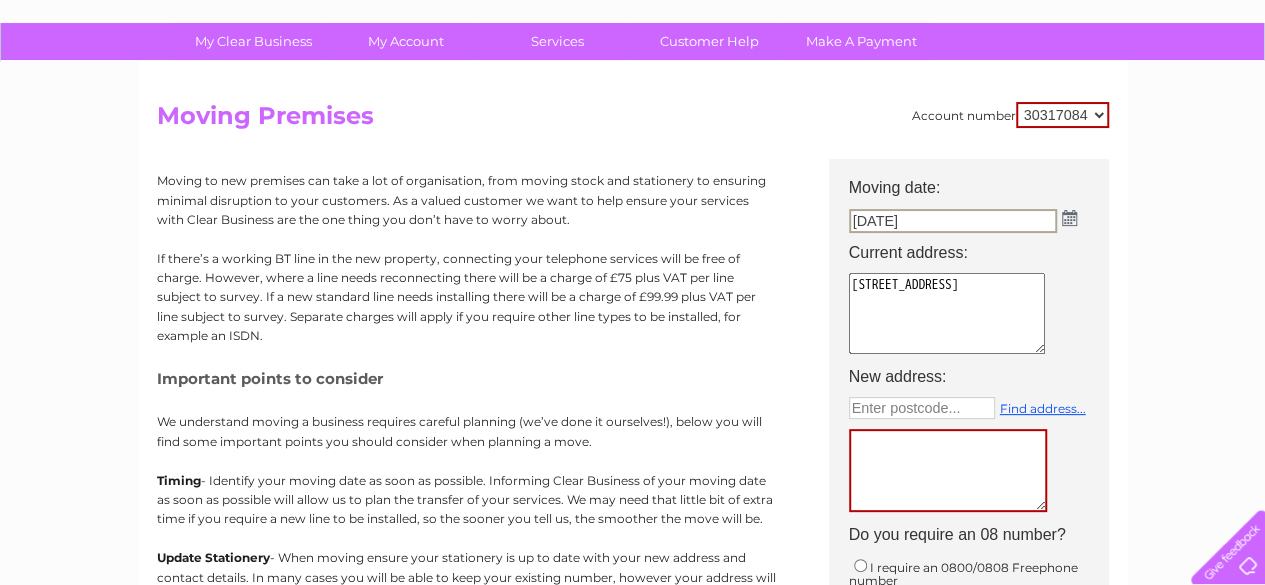 scroll, scrollTop: 156, scrollLeft: 0, axis: vertical 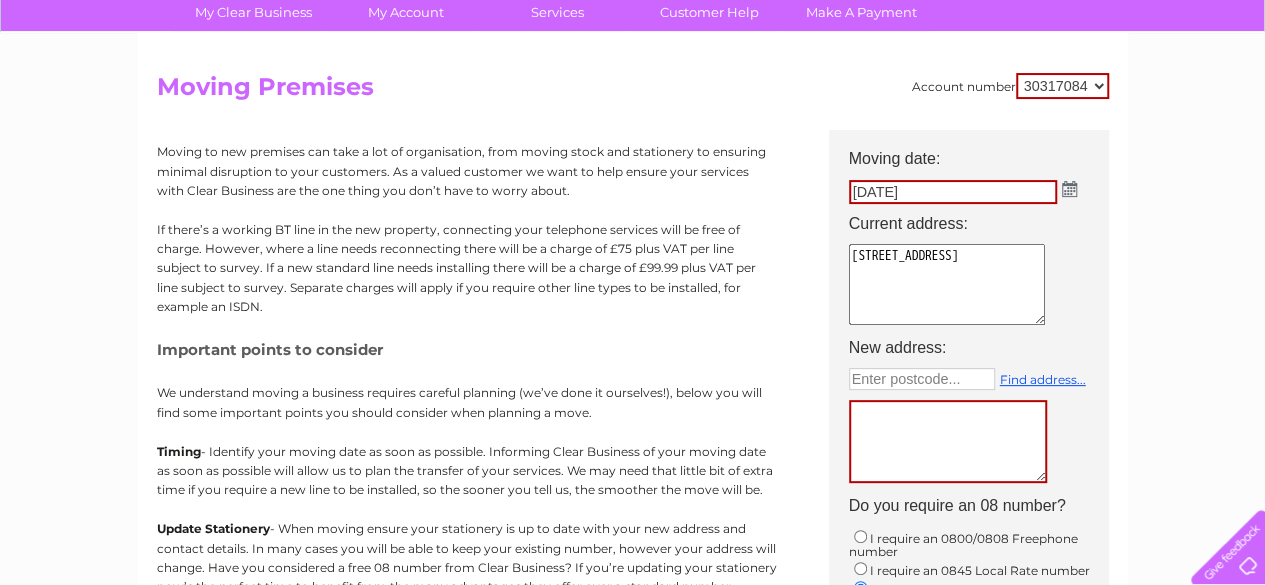 click at bounding box center (948, 441) 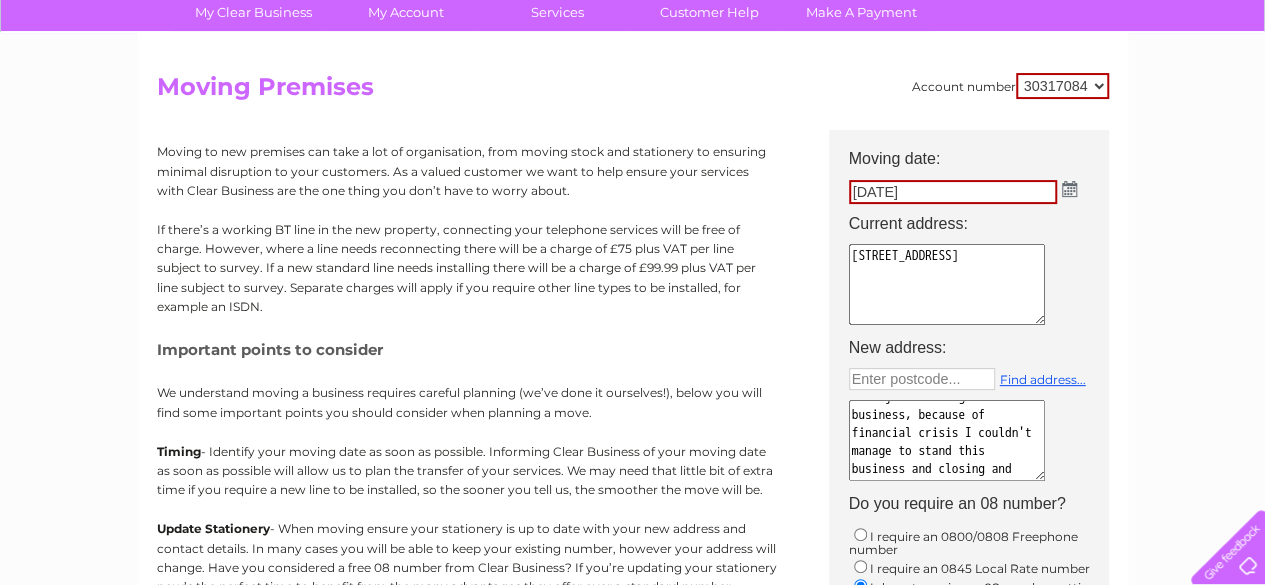 scroll, scrollTop: 16, scrollLeft: 0, axis: vertical 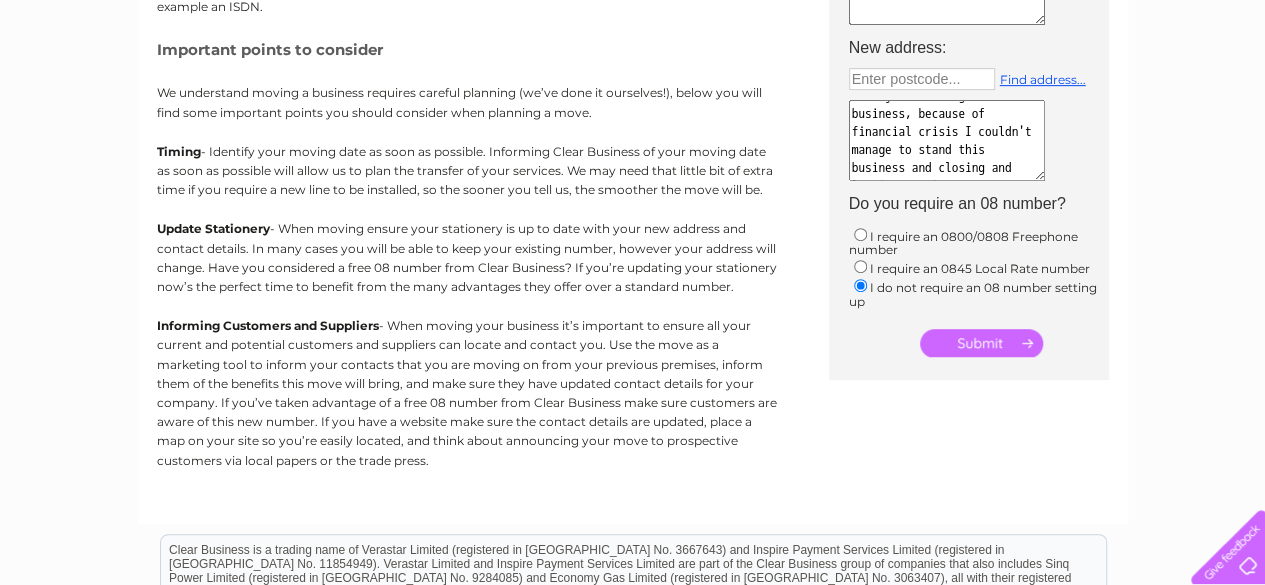 type on "I am just leaving the business, because of financial crisis I couldn't manage to stand this business and closing and leaving premises" 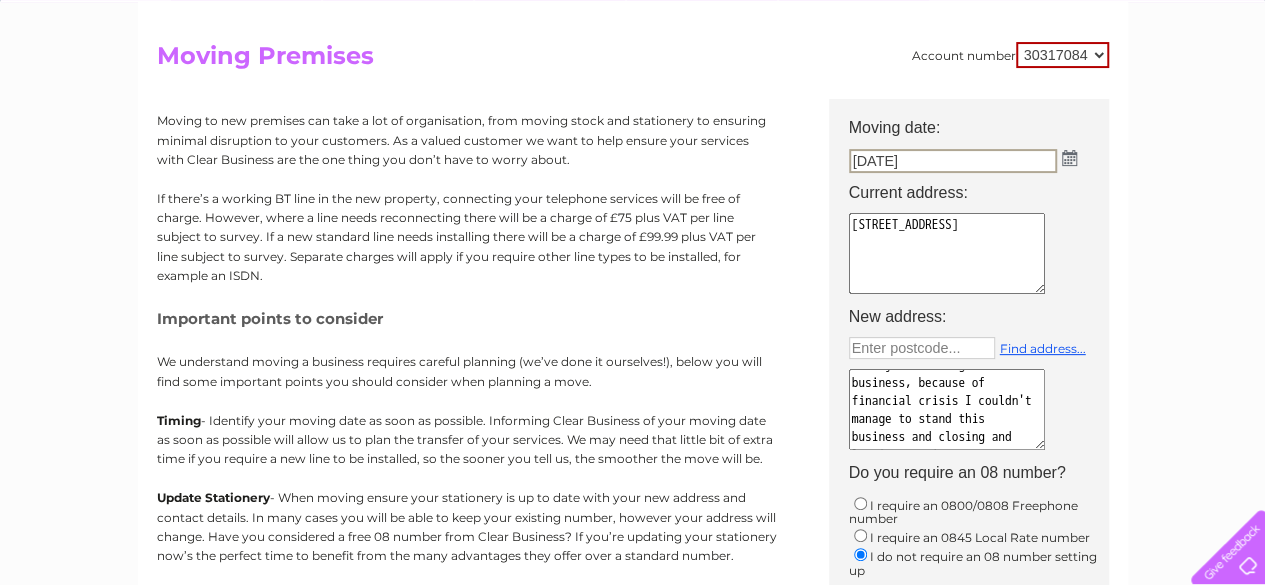 scroll, scrollTop: 156, scrollLeft: 0, axis: vertical 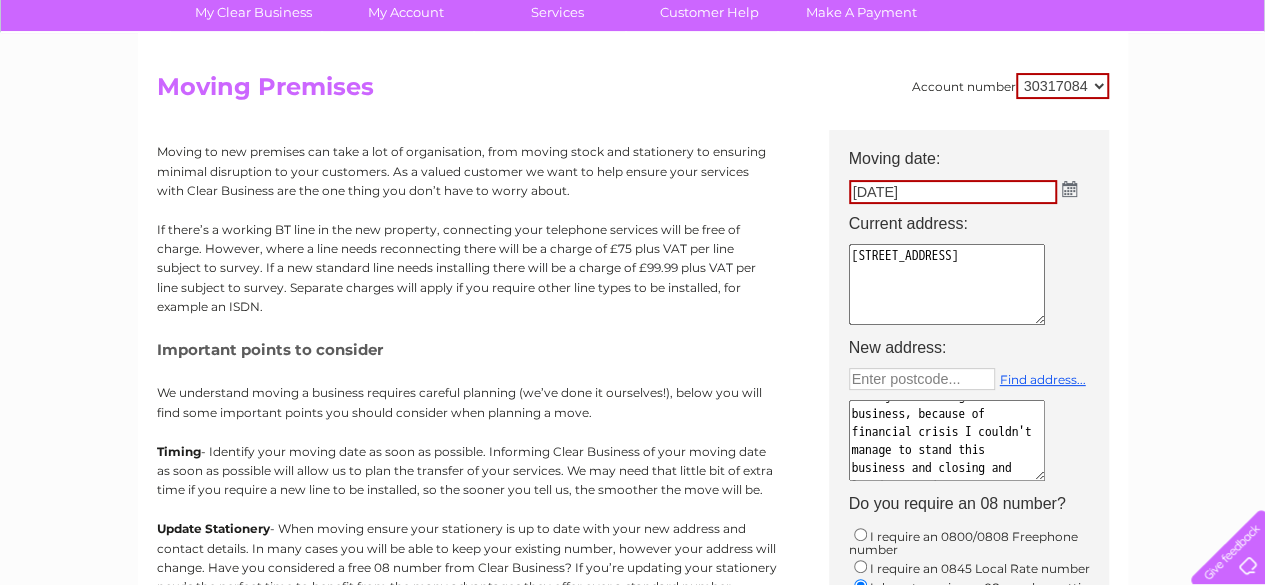 click on "30317084" at bounding box center (1062, 86) 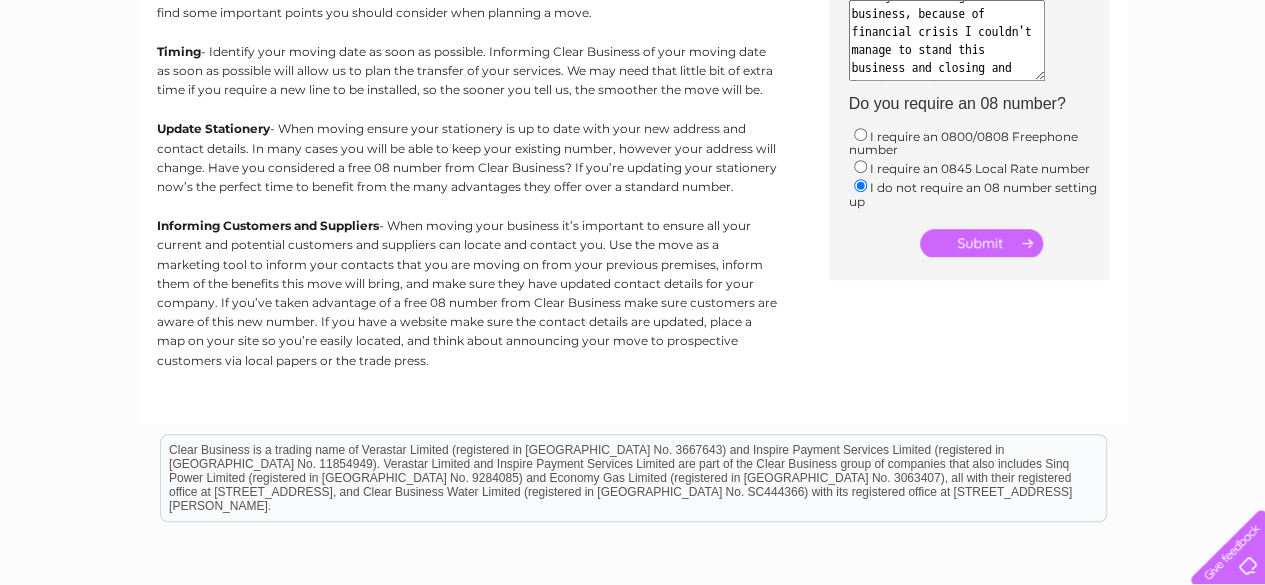 click at bounding box center [981, 243] 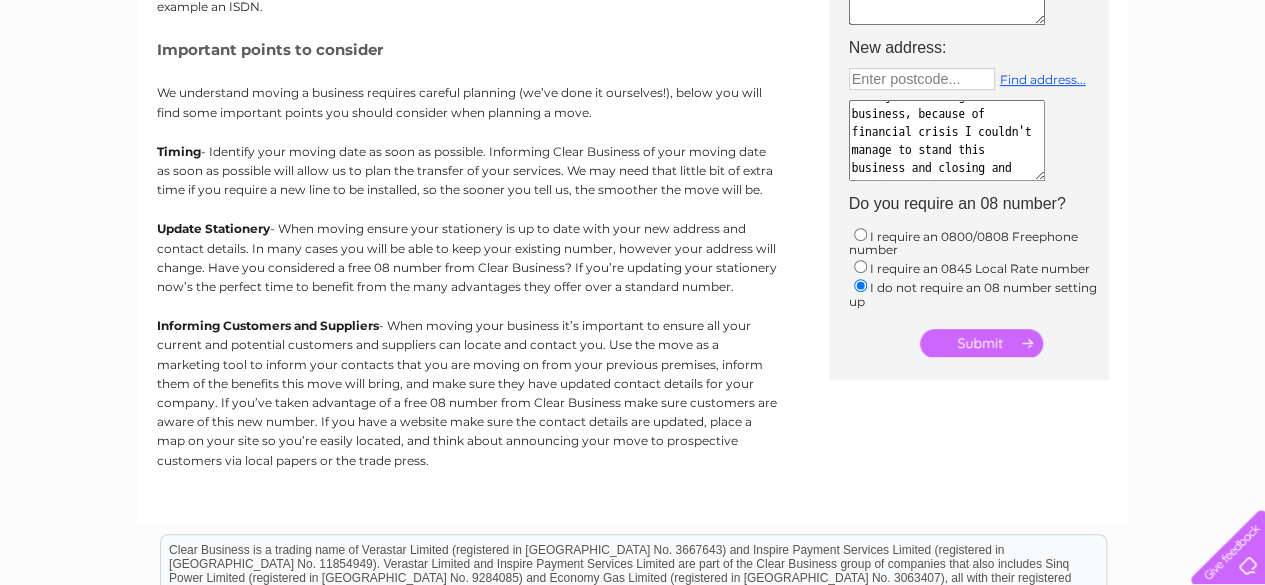 click at bounding box center [981, 343] 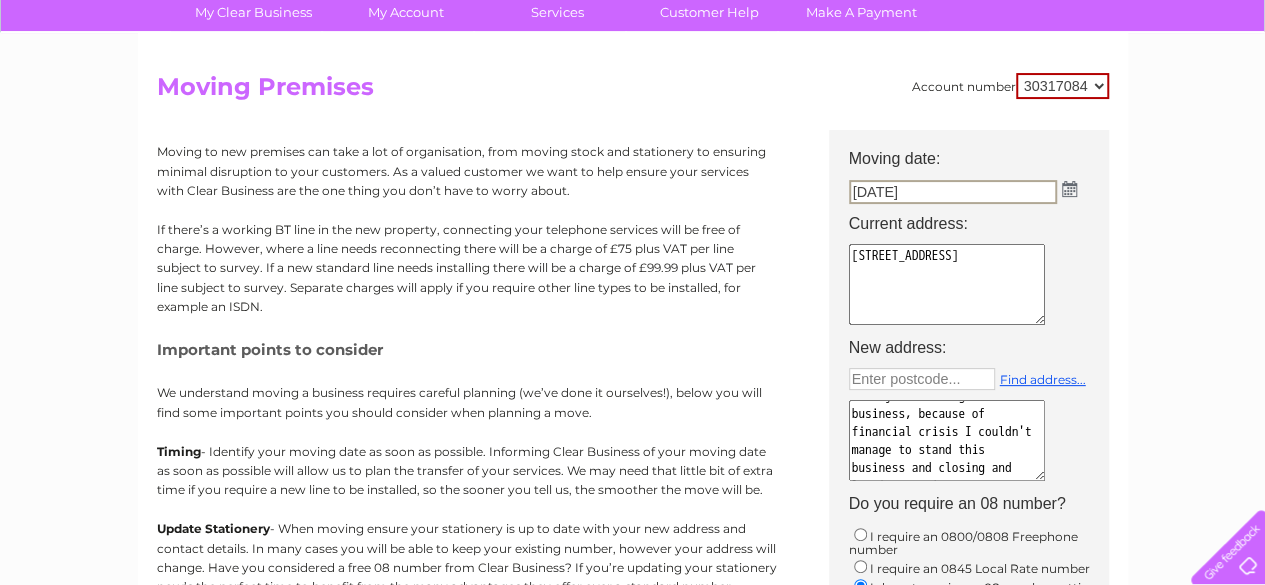 scroll, scrollTop: 56, scrollLeft: 0, axis: vertical 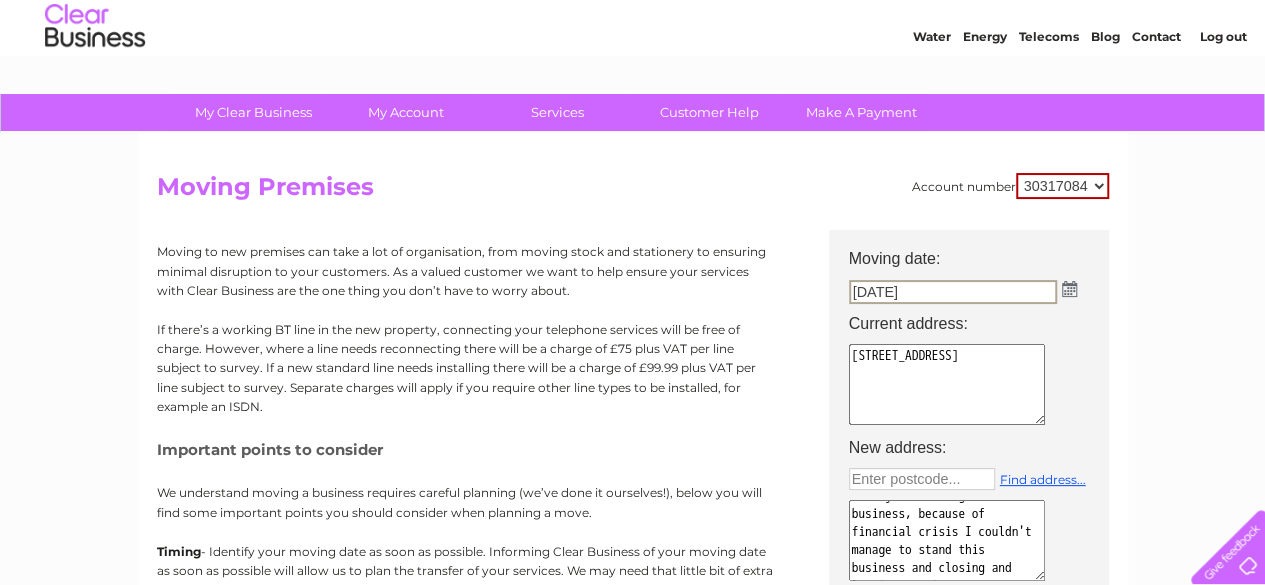 click on "30317084" at bounding box center (1062, 186) 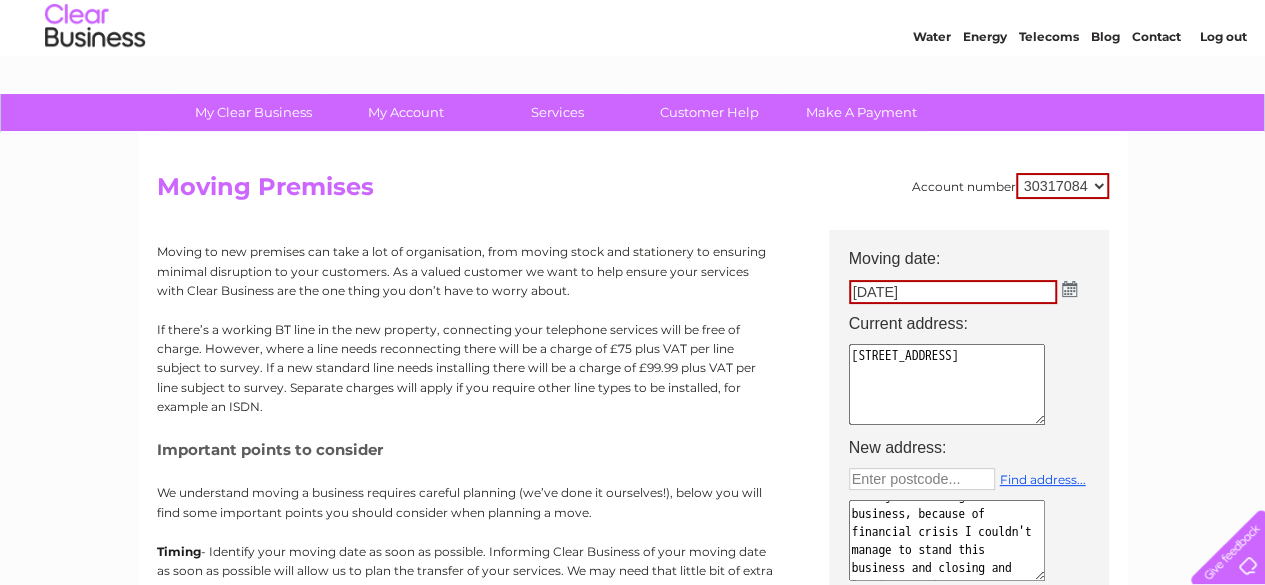 click on "30317084" at bounding box center [1062, 186] 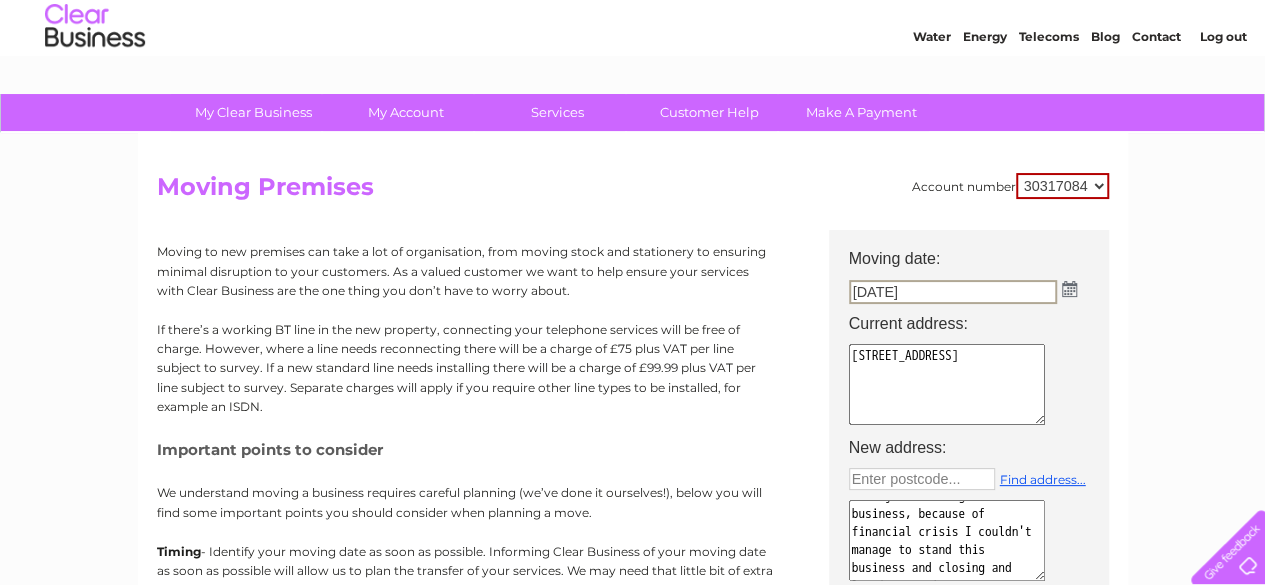 click at bounding box center (1069, 289) 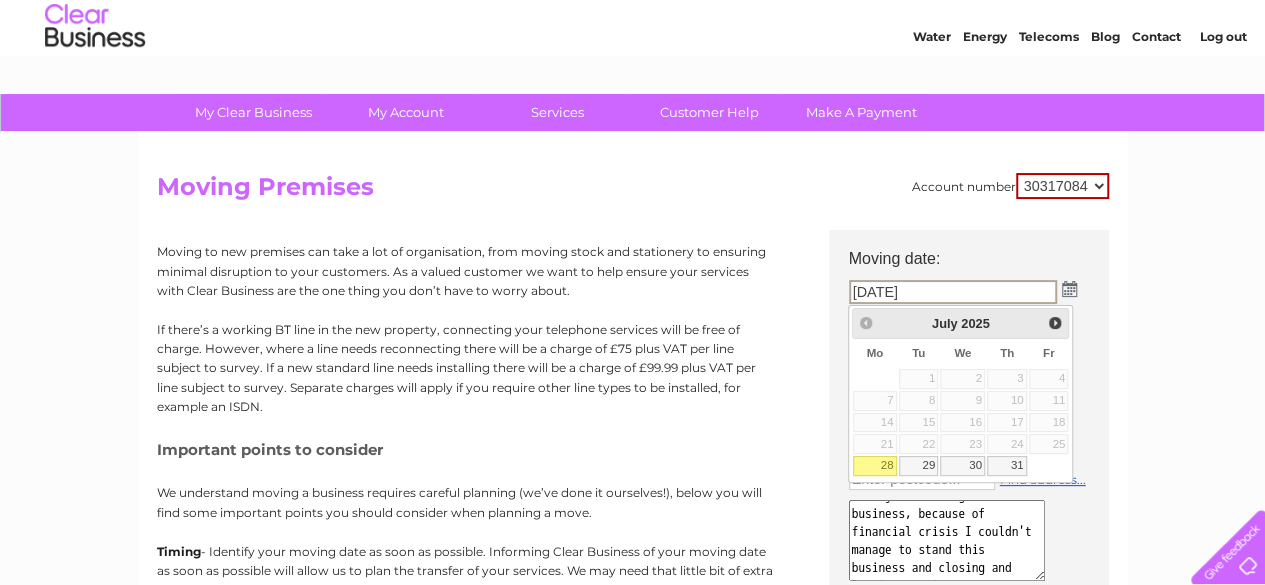 click on "28" at bounding box center [875, 466] 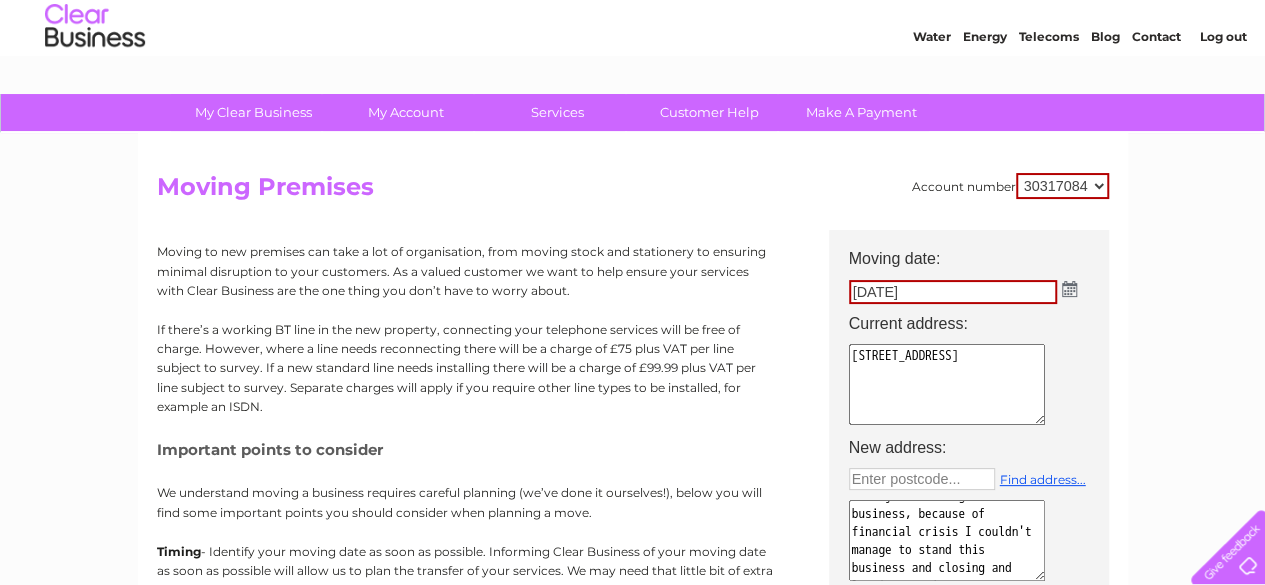 click on "[DATE]" at bounding box center (979, 292) 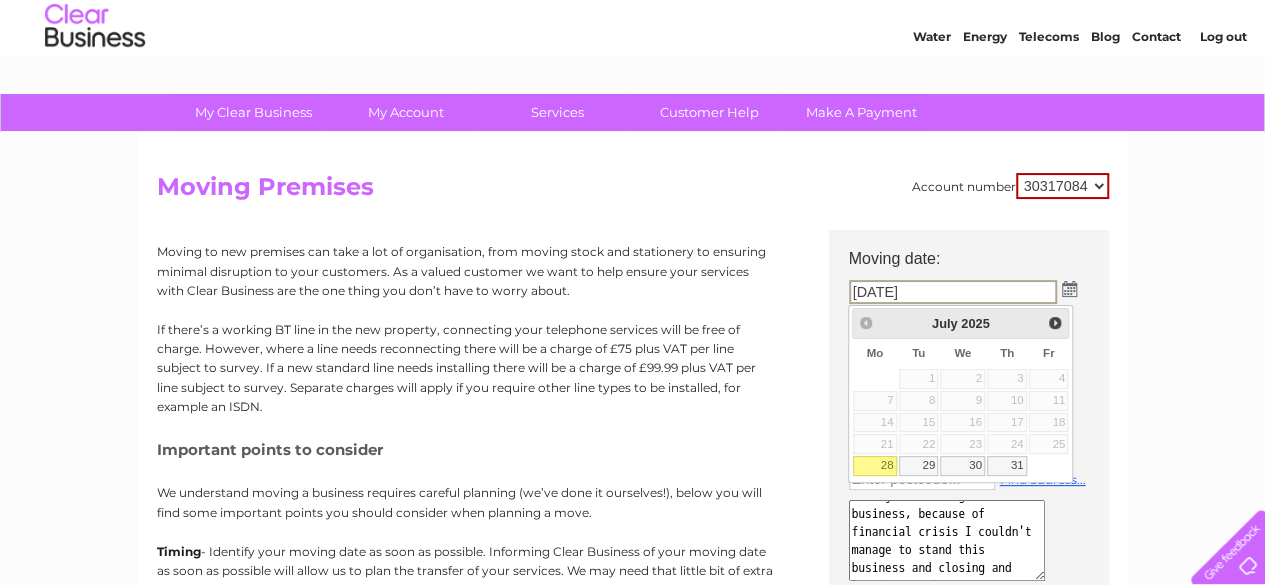 click on "Su Mo Tu We Th Fr Sa     1 2 3 4 5 6 7 8 9 10 11 12 13 14 15 16 17 18 19 20 21 22 23 24 25 26 27 28 29 30 31" at bounding box center [961, 408] 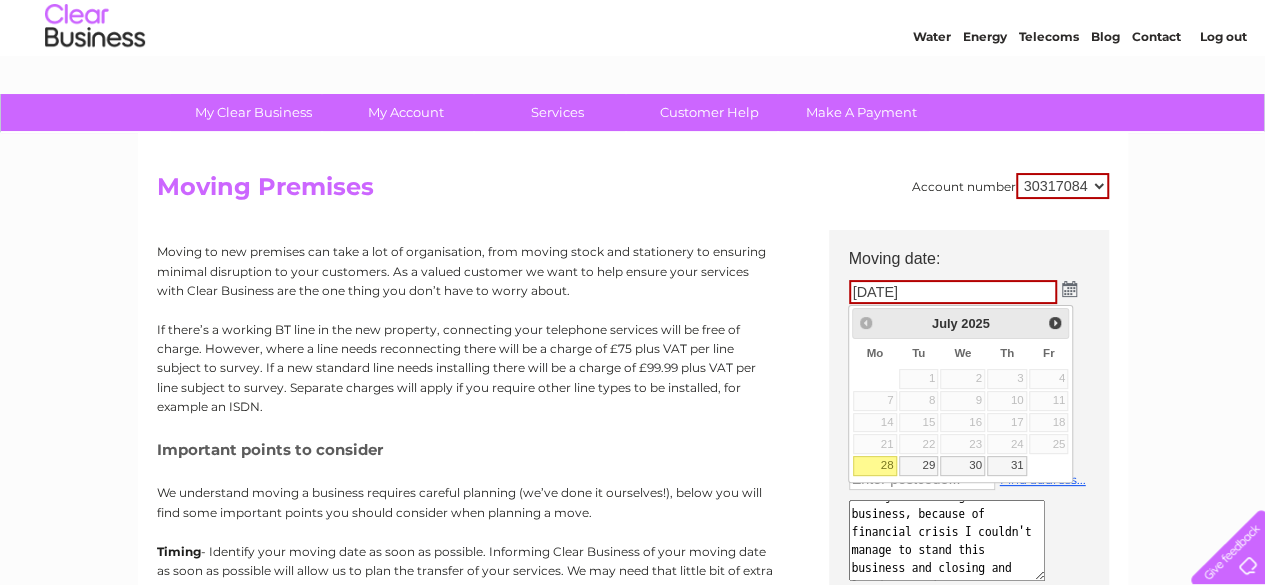 click on "My Clear Business
Login Details
My Details
My Preferences
Link Account
My Account
Bills and Payments   Direct Debit   Moving Premises" at bounding box center [632, 680] 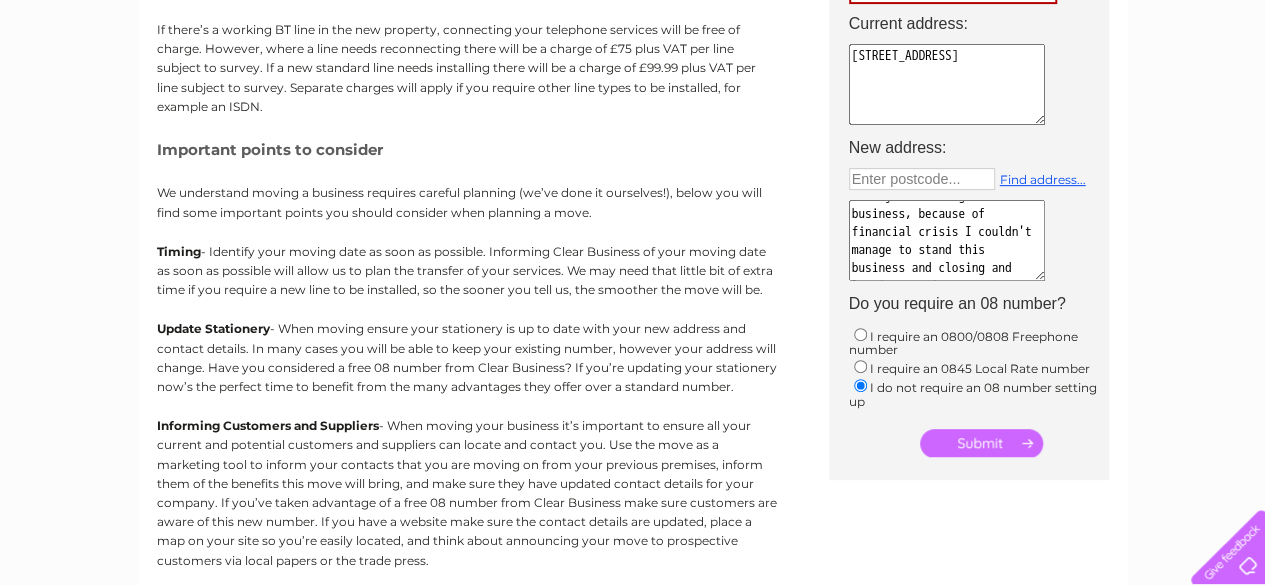 click at bounding box center (981, 443) 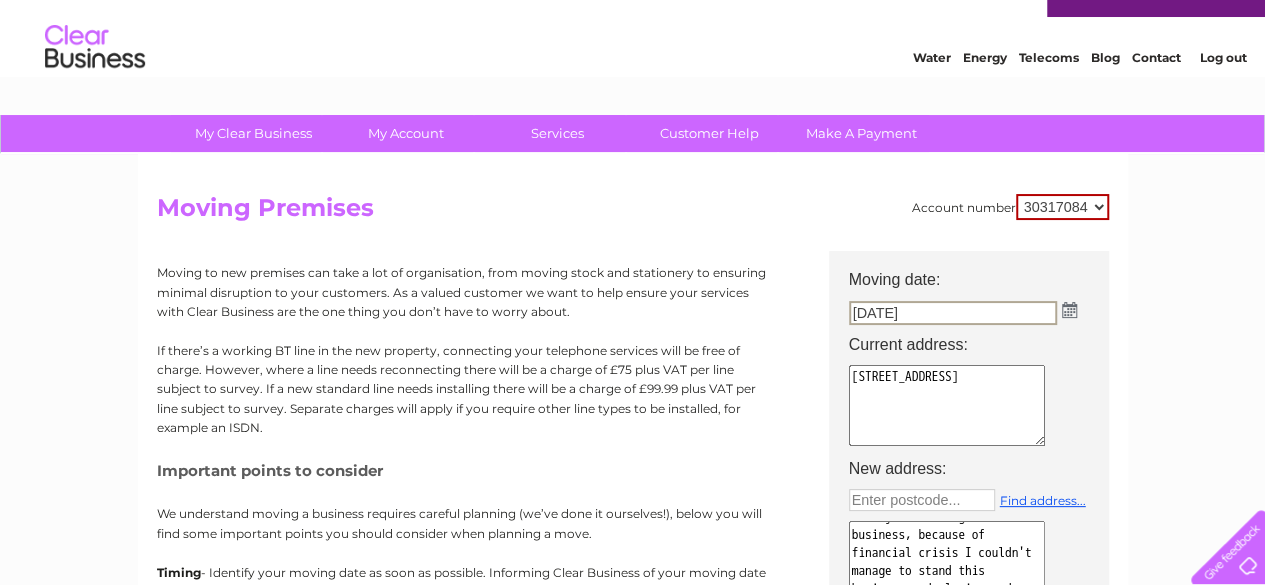 scroll, scrollTop: 0, scrollLeft: 0, axis: both 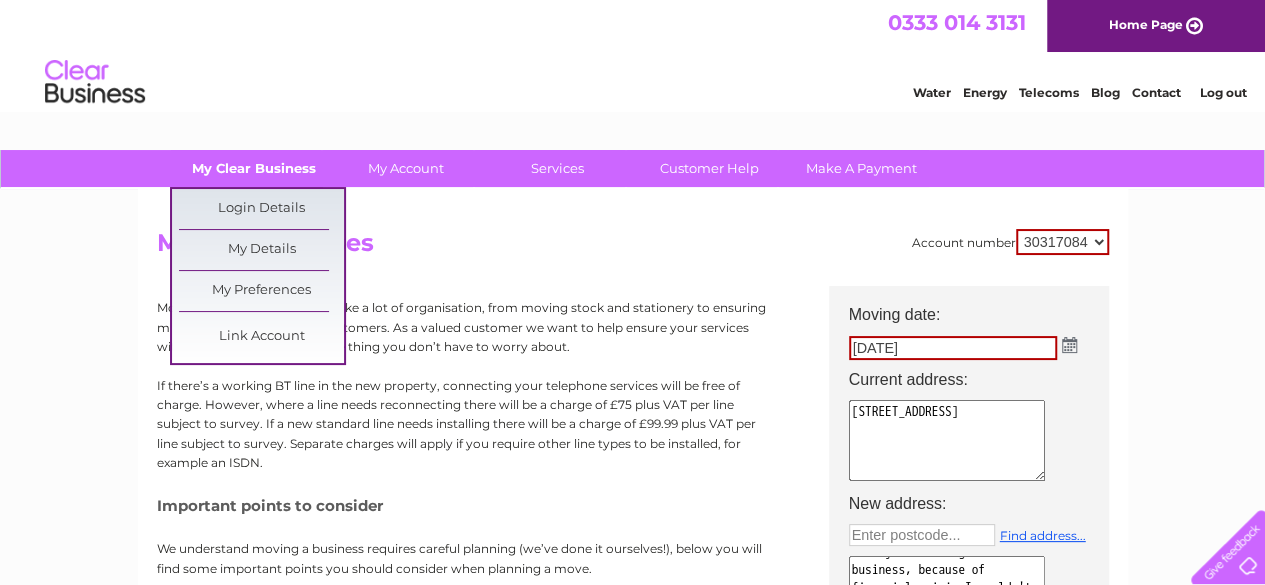 click on "My Clear Business" at bounding box center (253, 168) 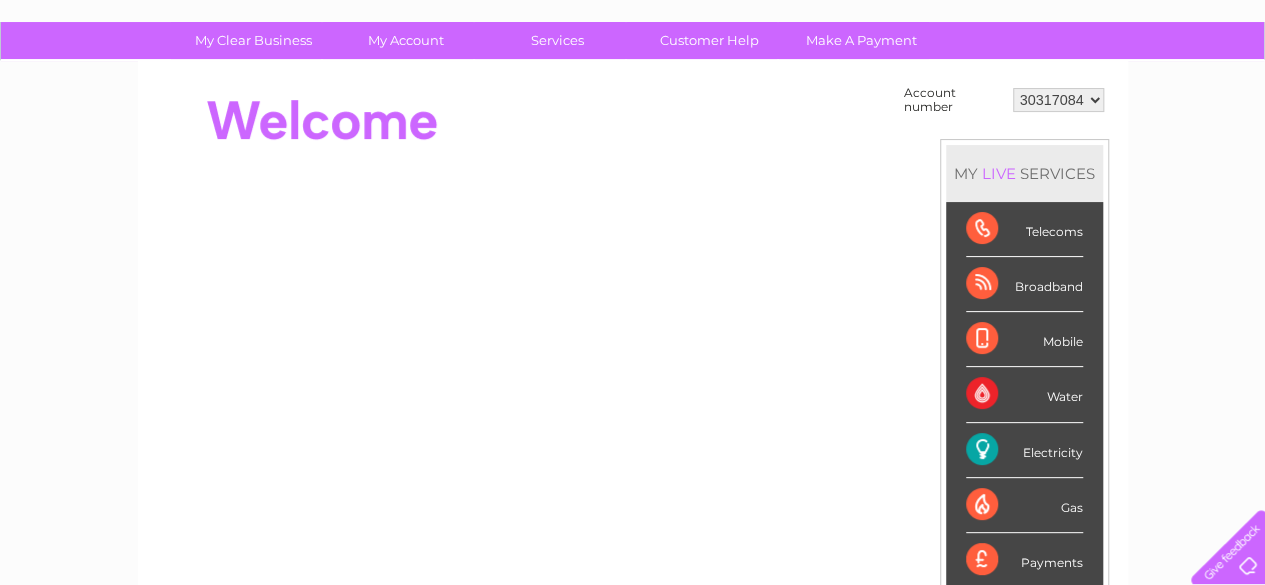 scroll, scrollTop: 0, scrollLeft: 0, axis: both 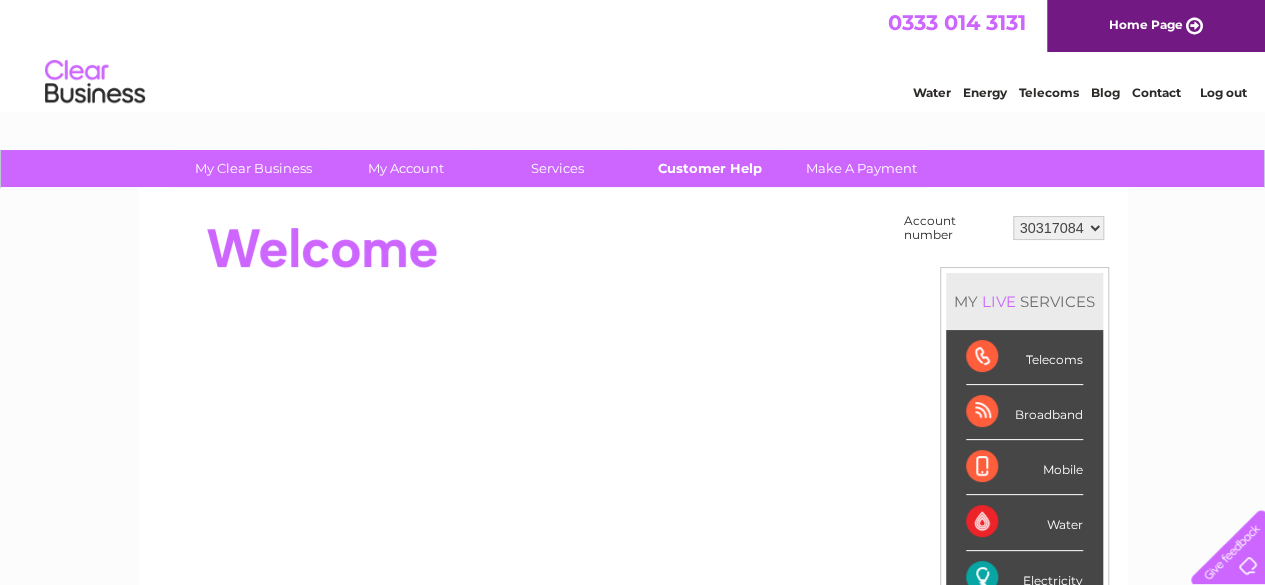 click on "Customer Help" at bounding box center (709, 168) 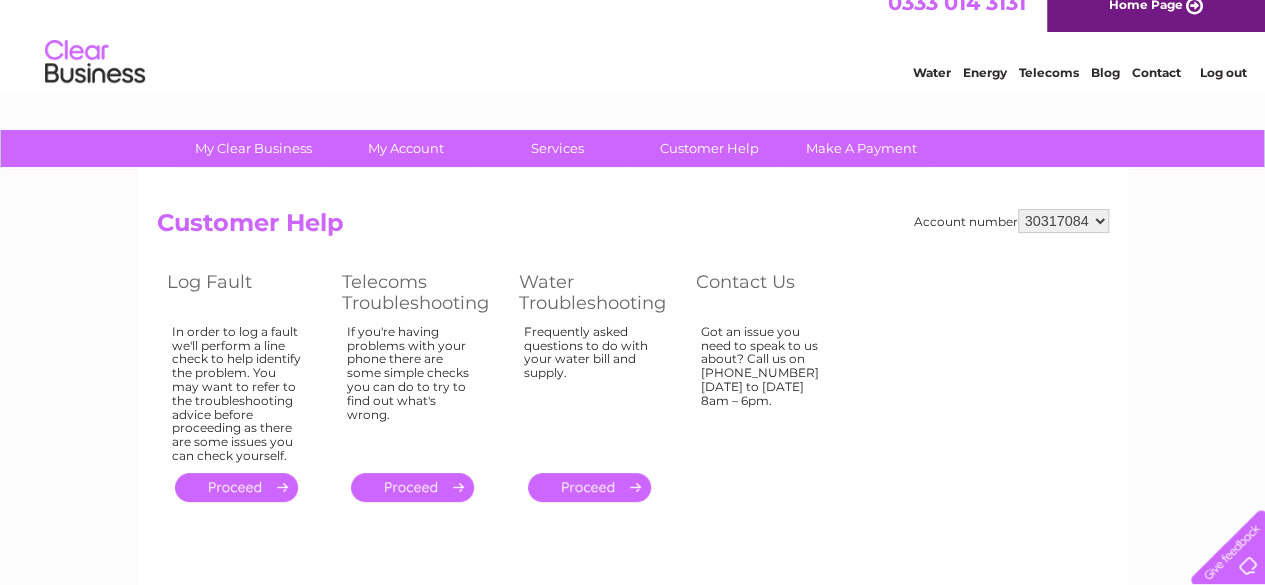 scroll, scrollTop: 0, scrollLeft: 0, axis: both 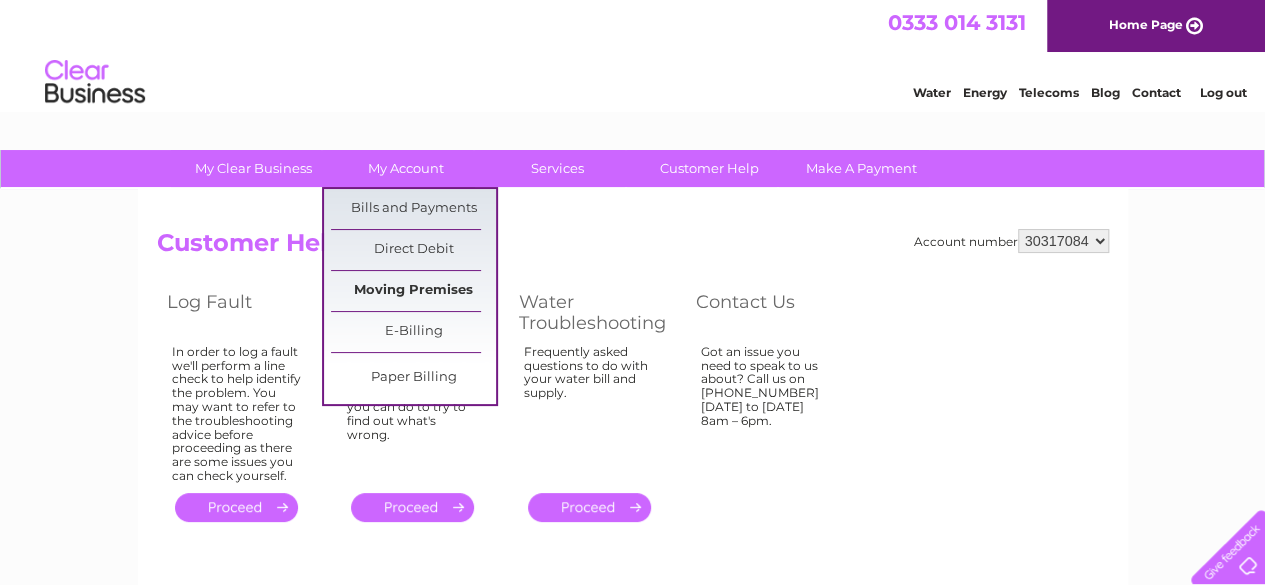 click on "Moving Premises" at bounding box center (413, 291) 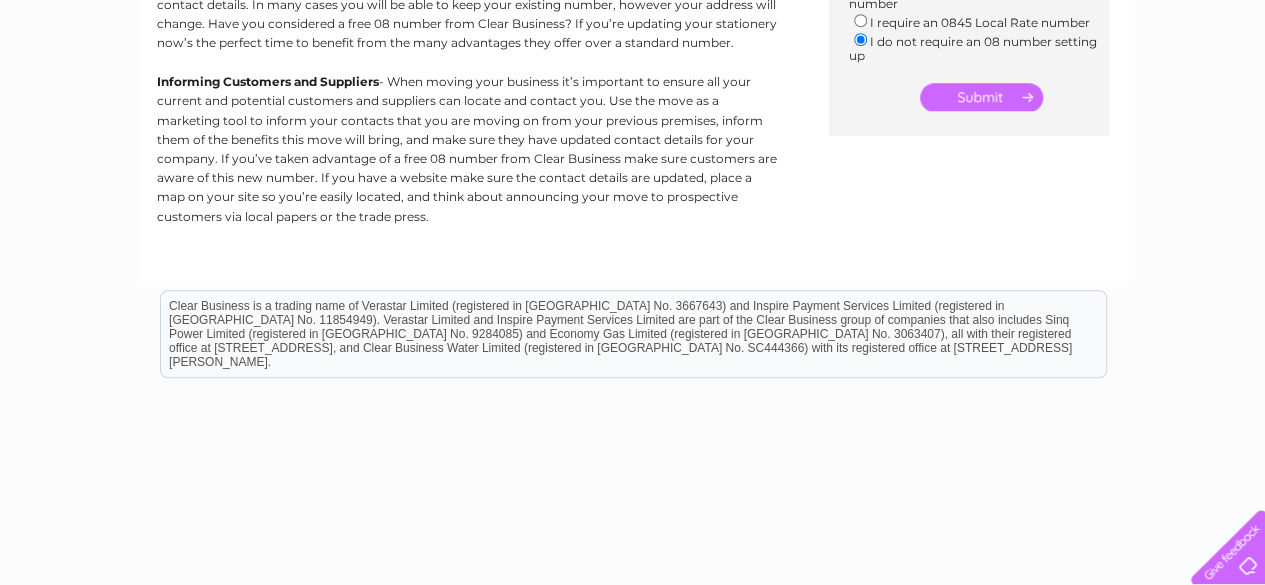 scroll, scrollTop: 0, scrollLeft: 0, axis: both 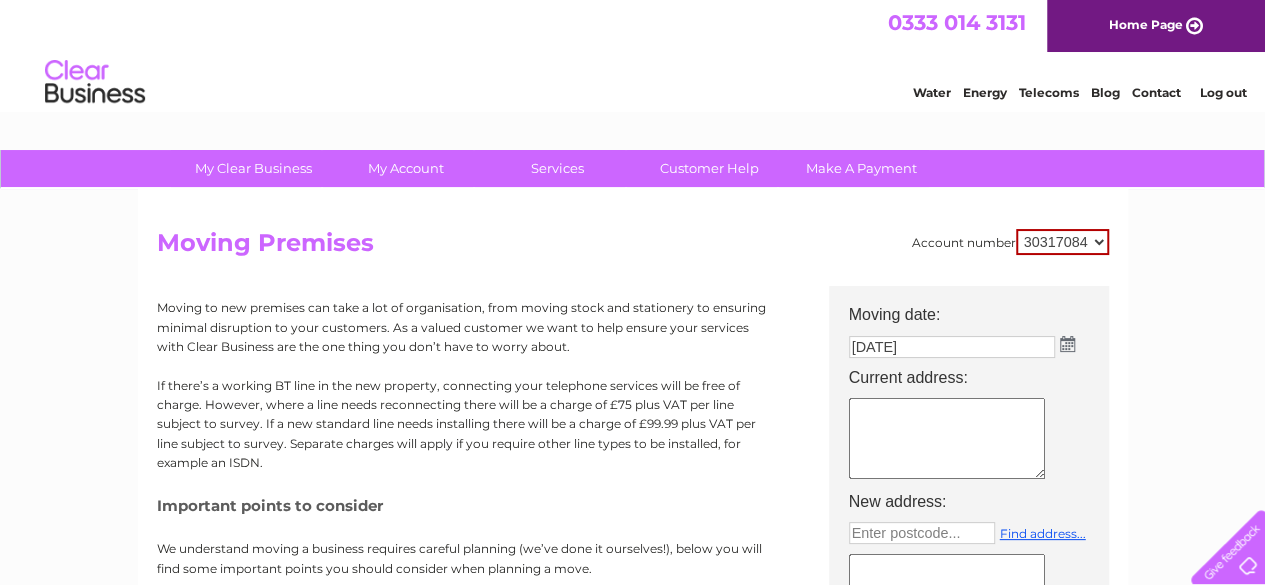click on "Water
Energy
Telecoms
Blog
Contact
Log out" at bounding box center [1069, 84] 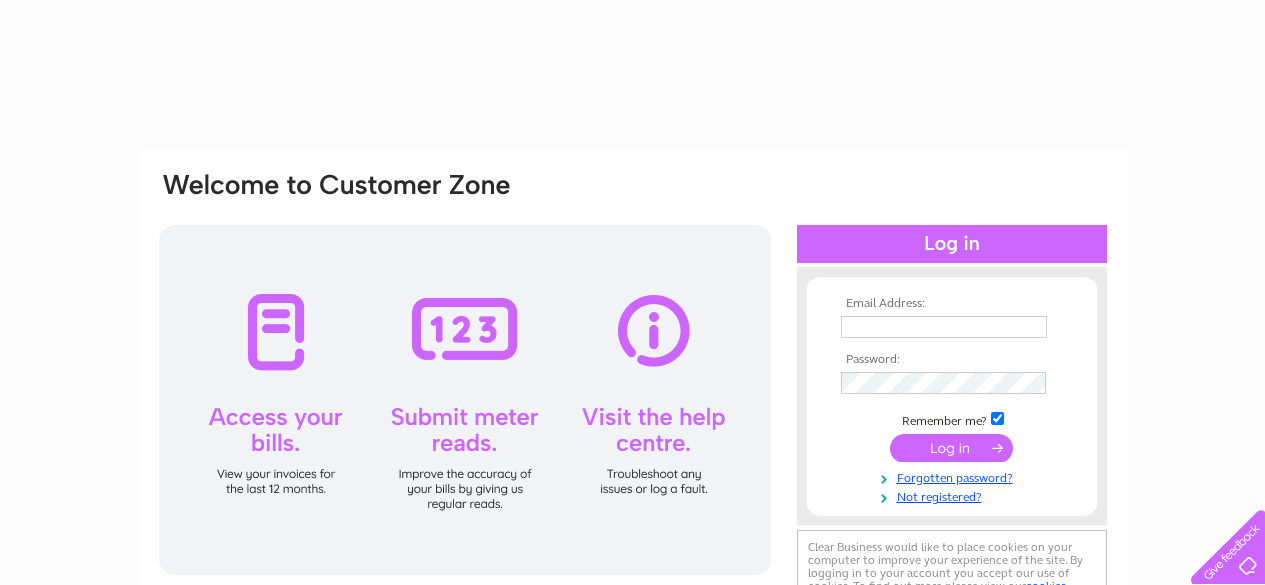 scroll, scrollTop: 0, scrollLeft: 0, axis: both 